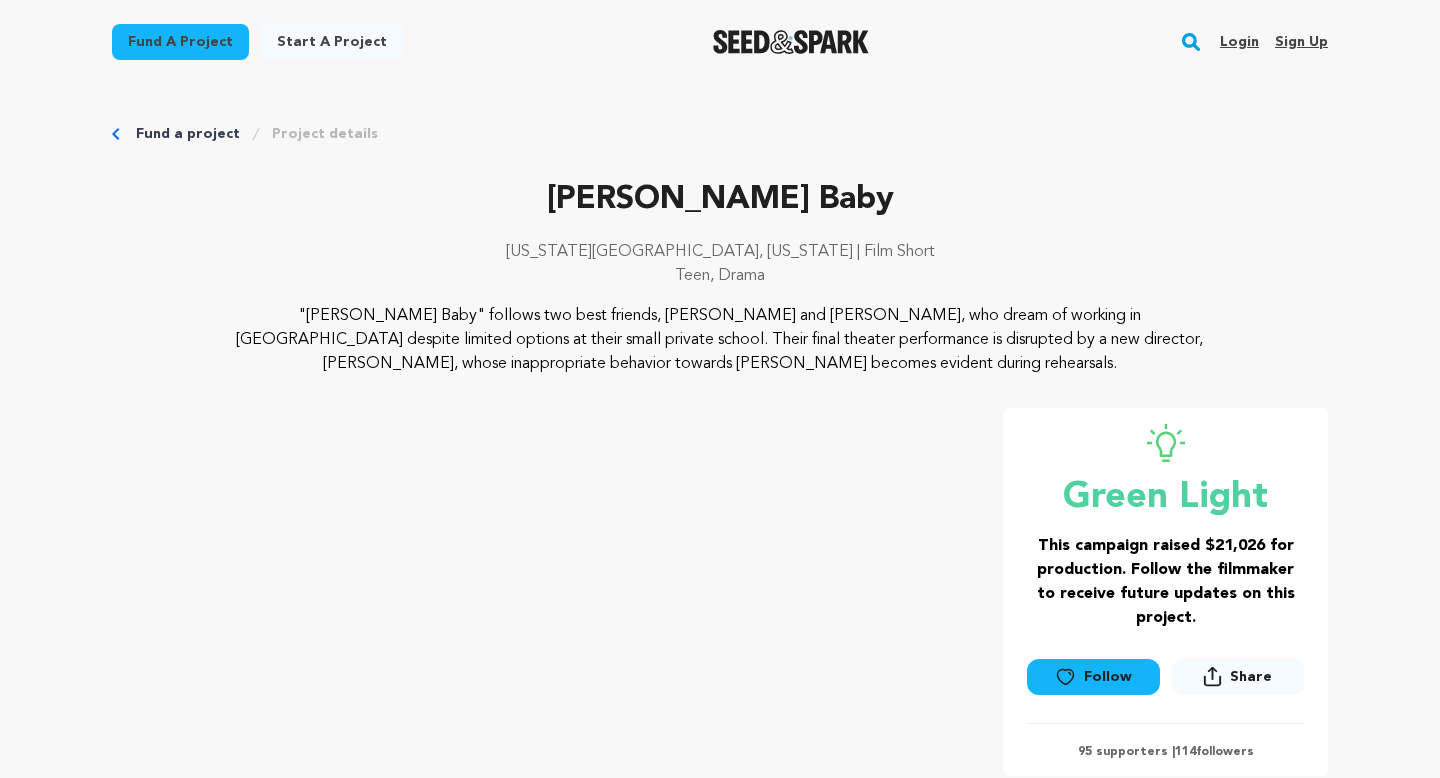 scroll, scrollTop: 0, scrollLeft: 0, axis: both 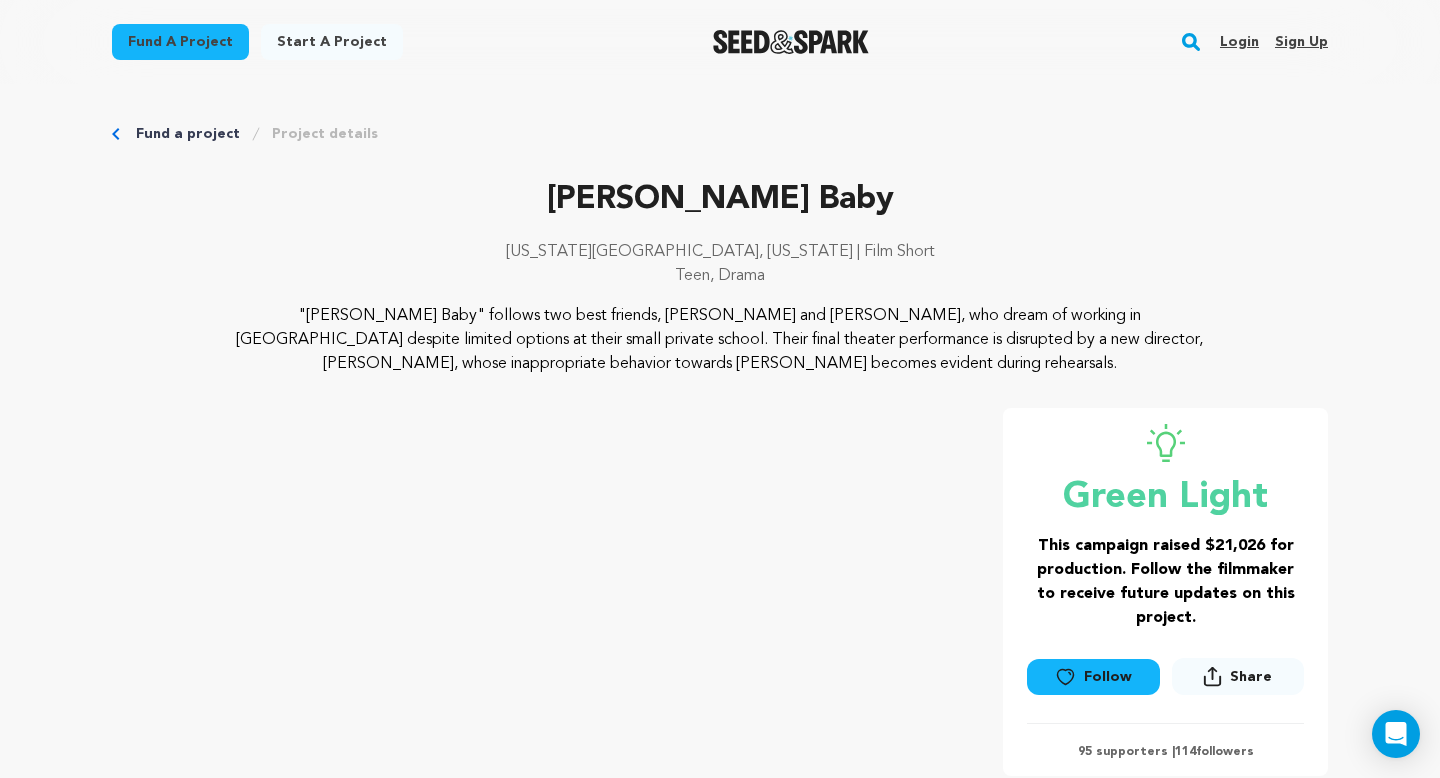 click on "Login" at bounding box center [1239, 42] 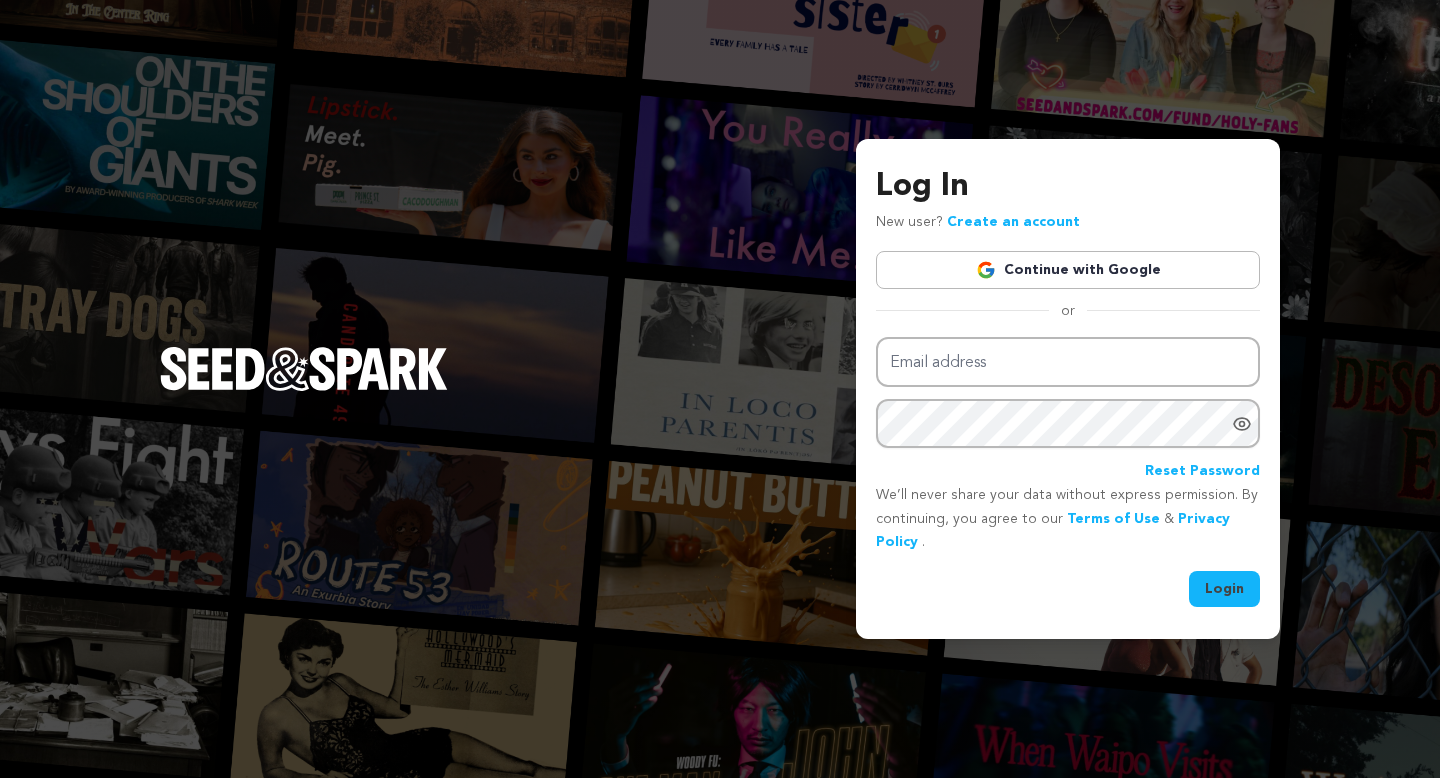 scroll, scrollTop: 0, scrollLeft: 0, axis: both 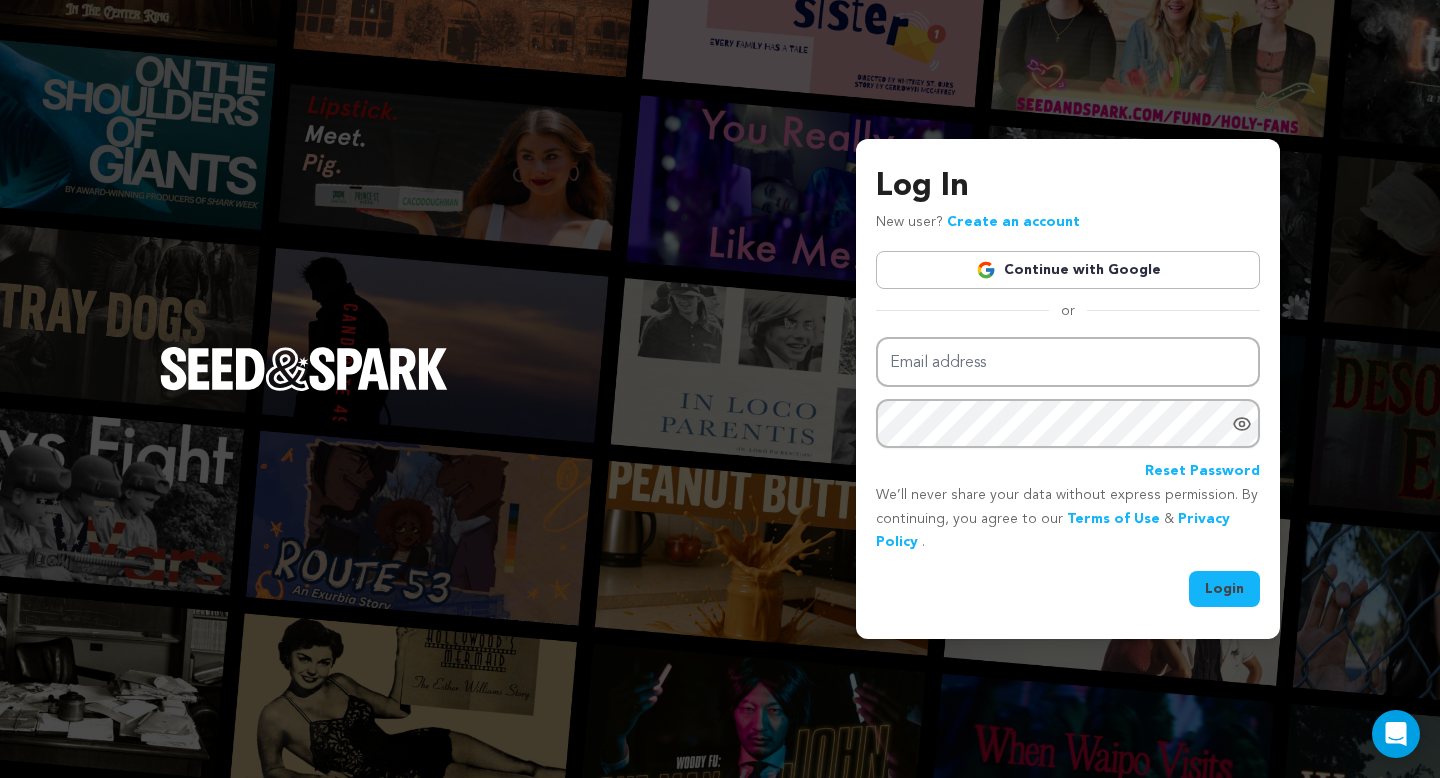 click on "Continue with Google" at bounding box center (1068, 270) 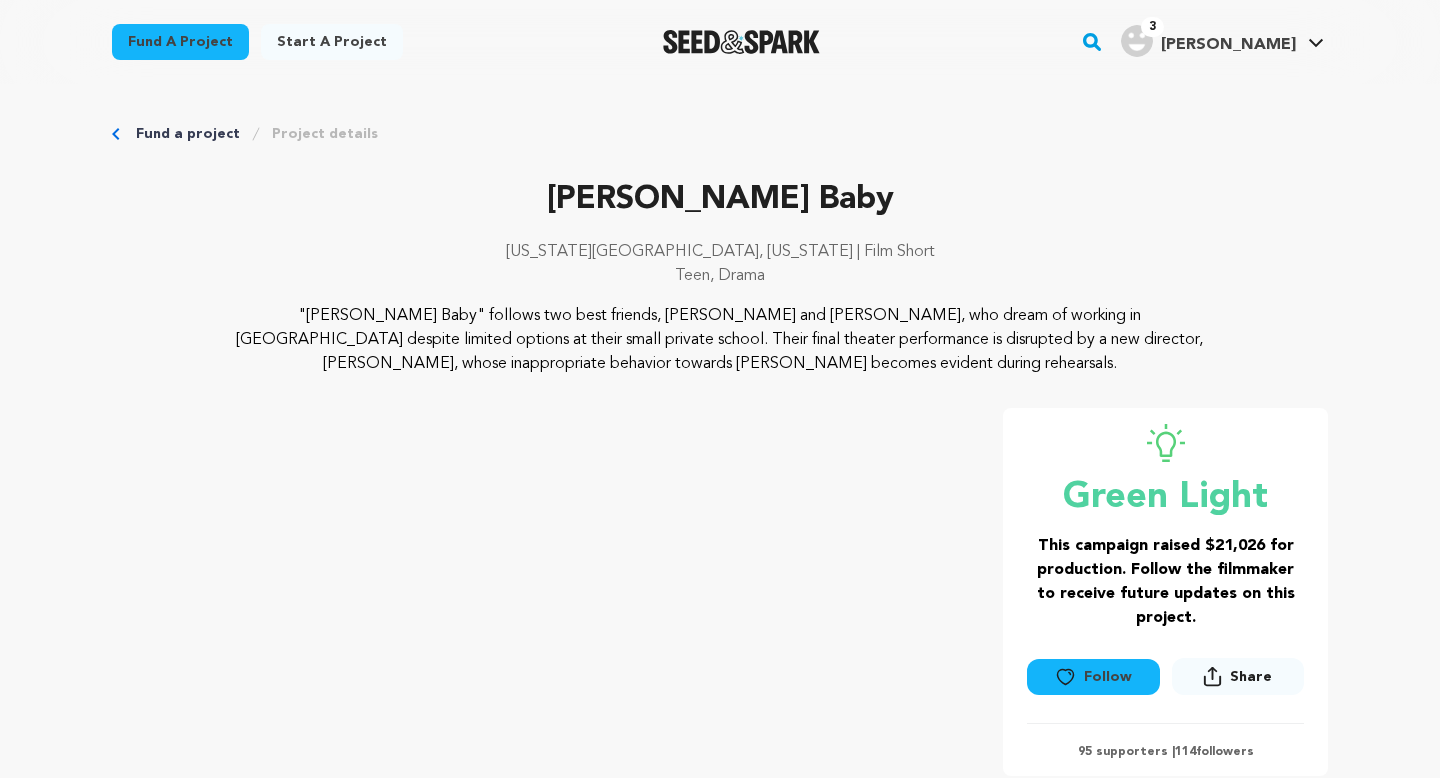 scroll, scrollTop: 0, scrollLeft: 0, axis: both 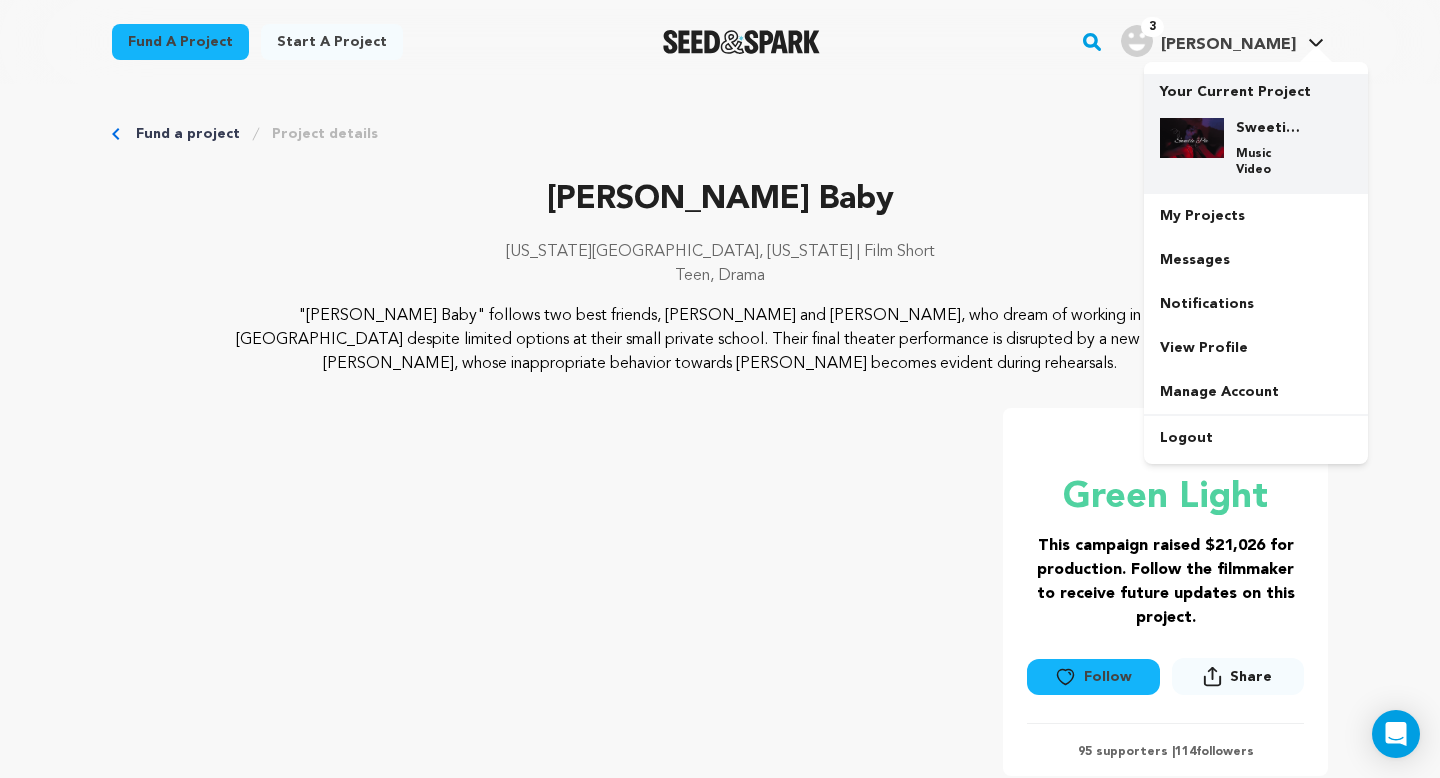 click at bounding box center [1192, 138] 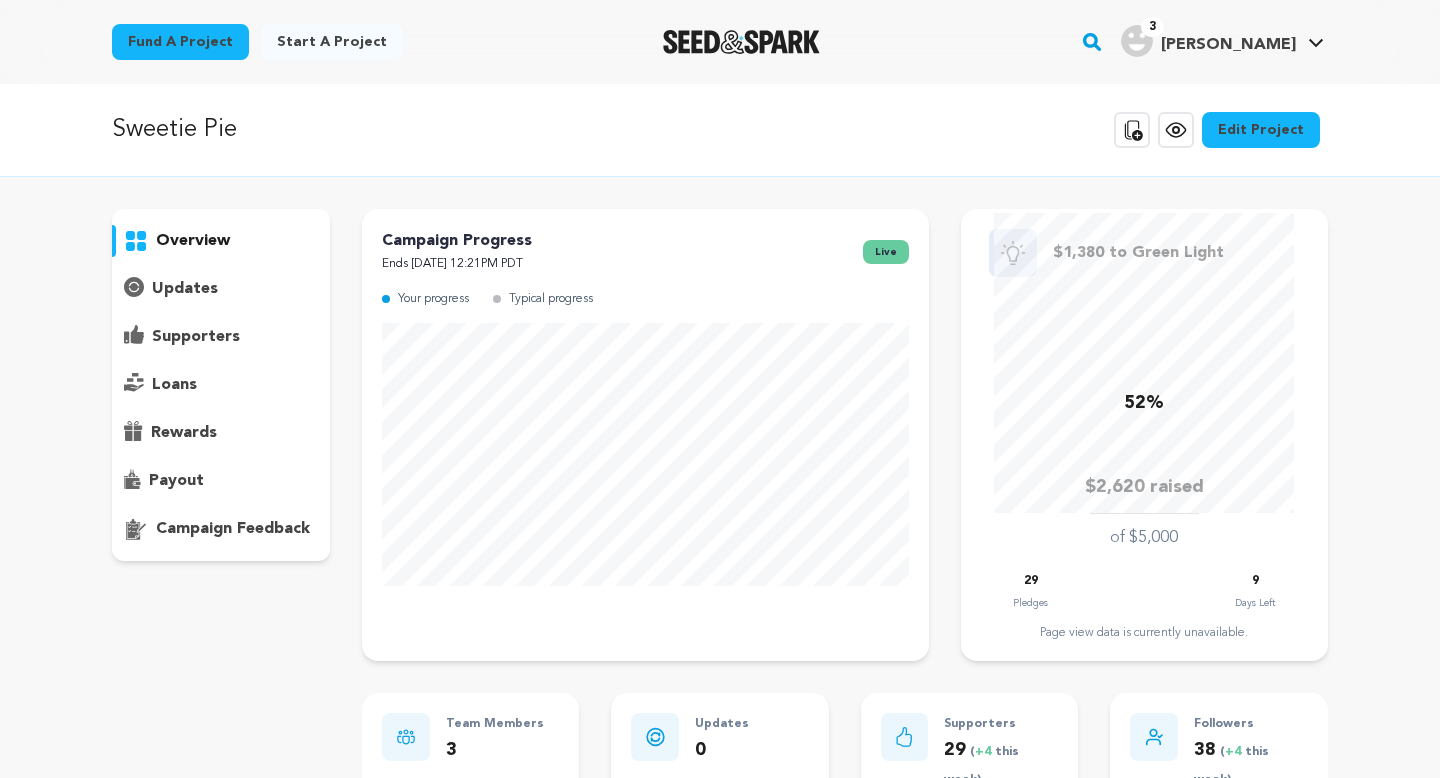 scroll, scrollTop: 0, scrollLeft: 0, axis: both 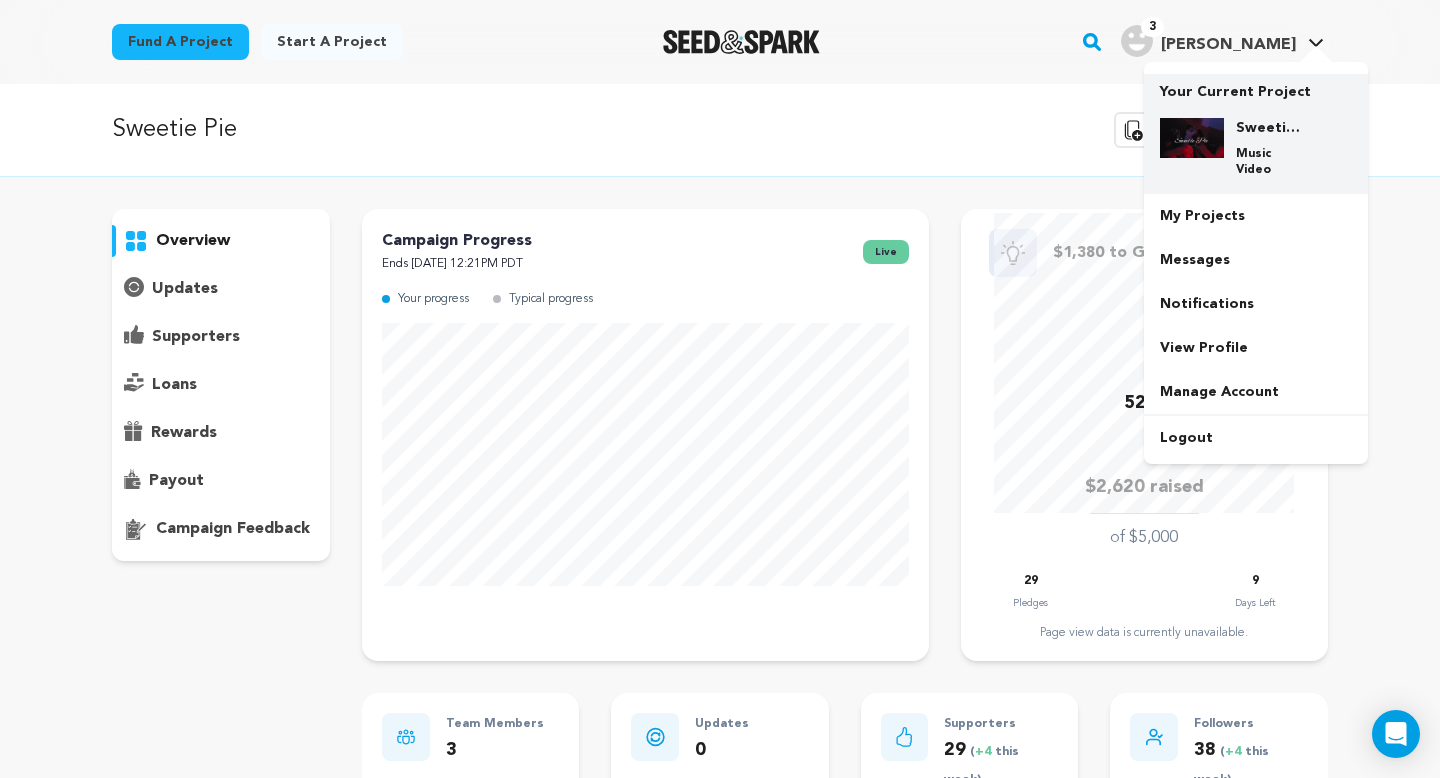 click on "Sweetie Pie" at bounding box center (1272, 128) 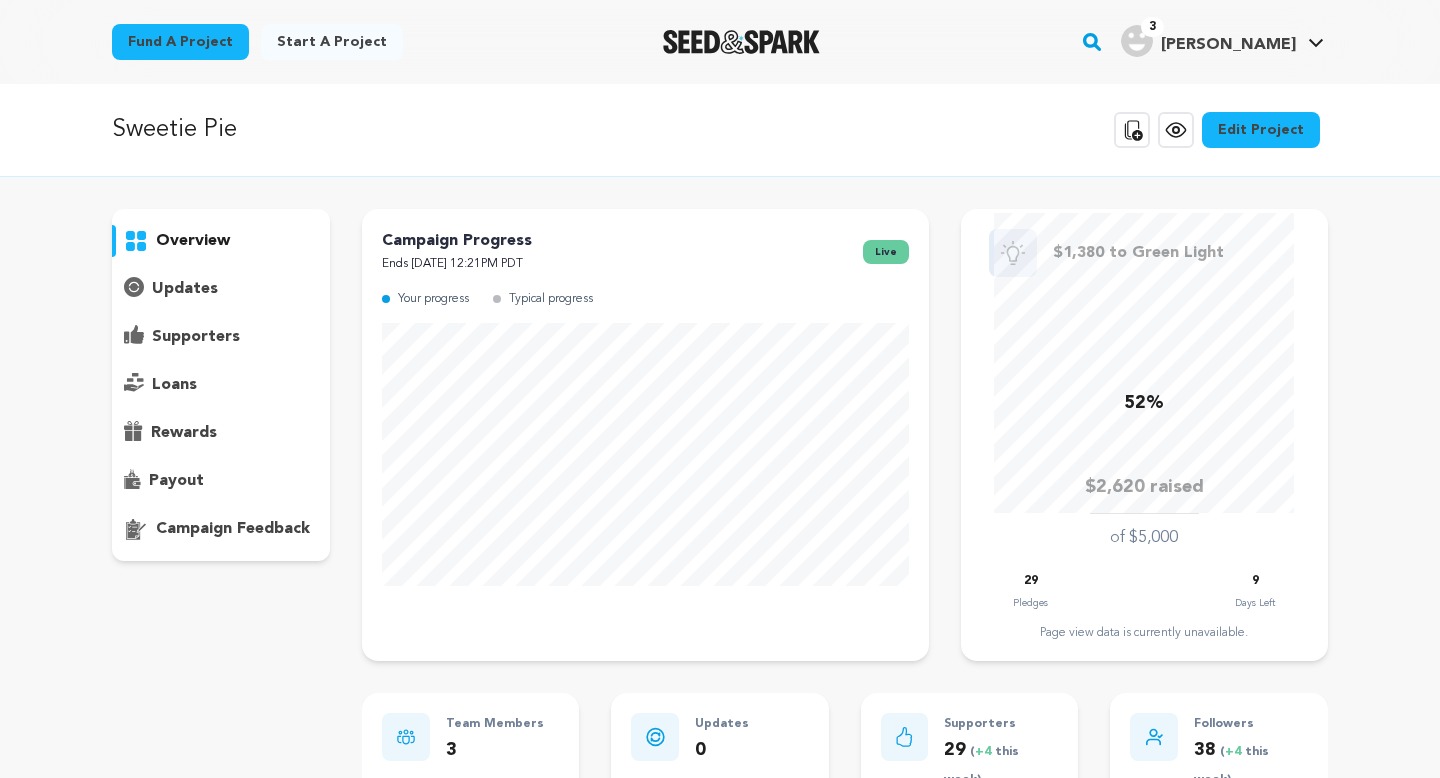 scroll, scrollTop: 0, scrollLeft: 0, axis: both 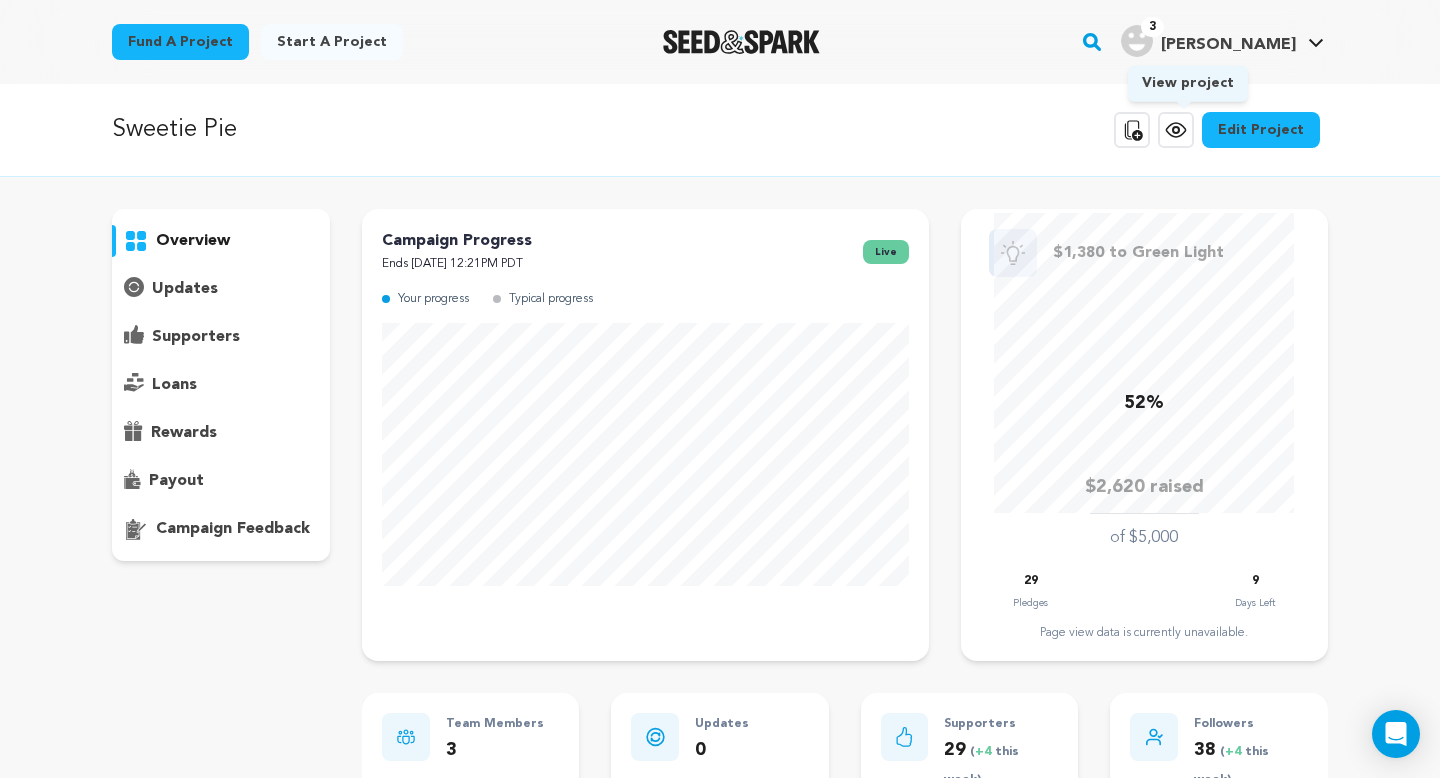 click 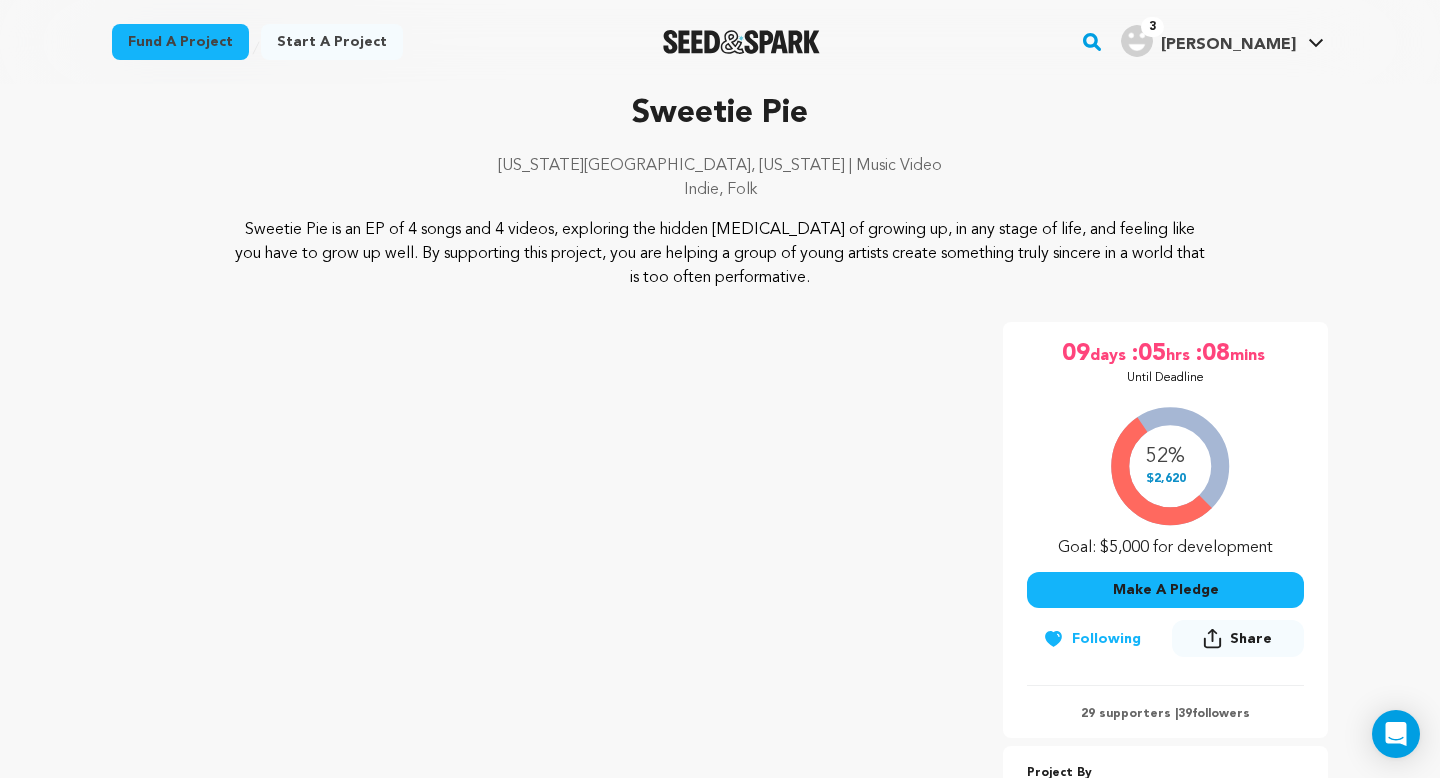 scroll, scrollTop: 120, scrollLeft: 0, axis: vertical 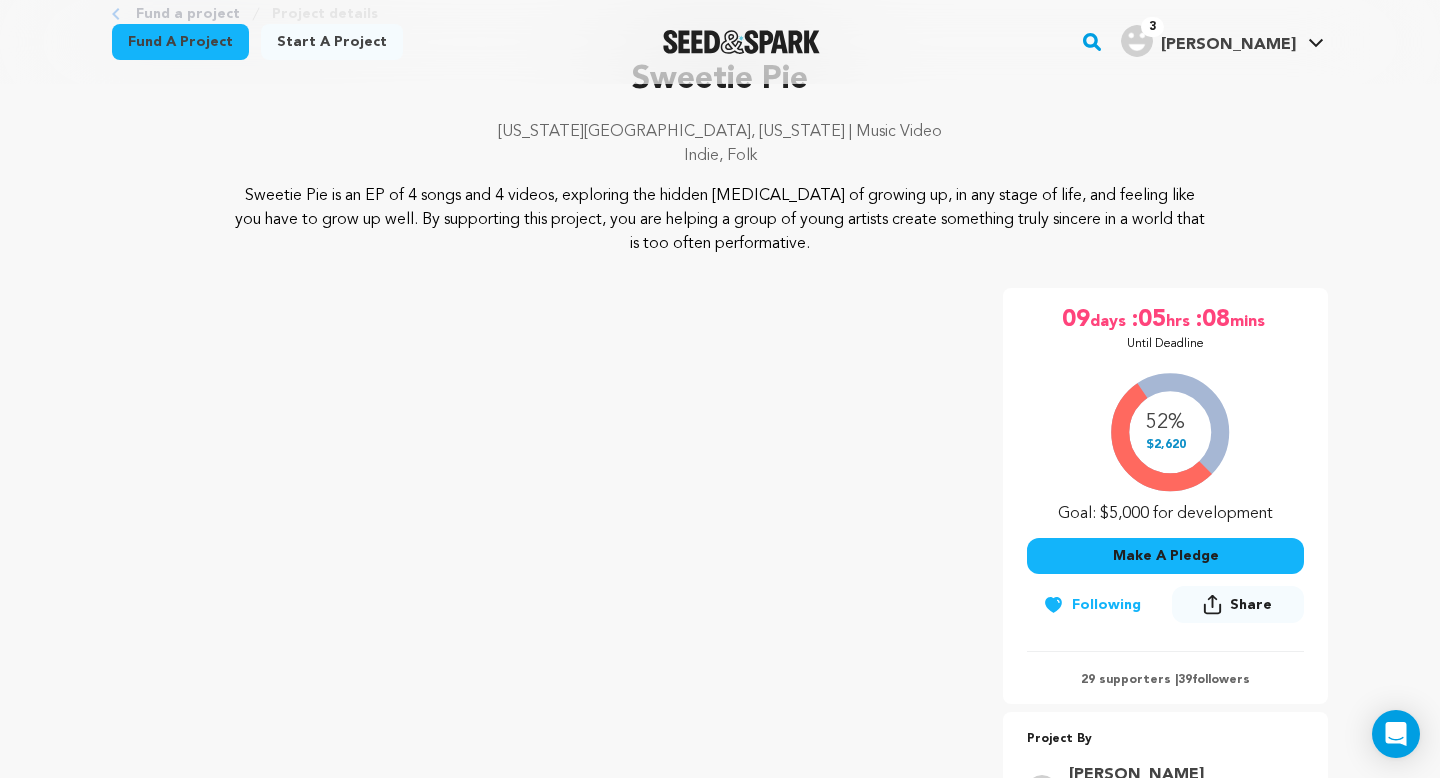 drag, startPoint x: 803, startPoint y: 243, endPoint x: 215, endPoint y: 188, distance: 590.56665 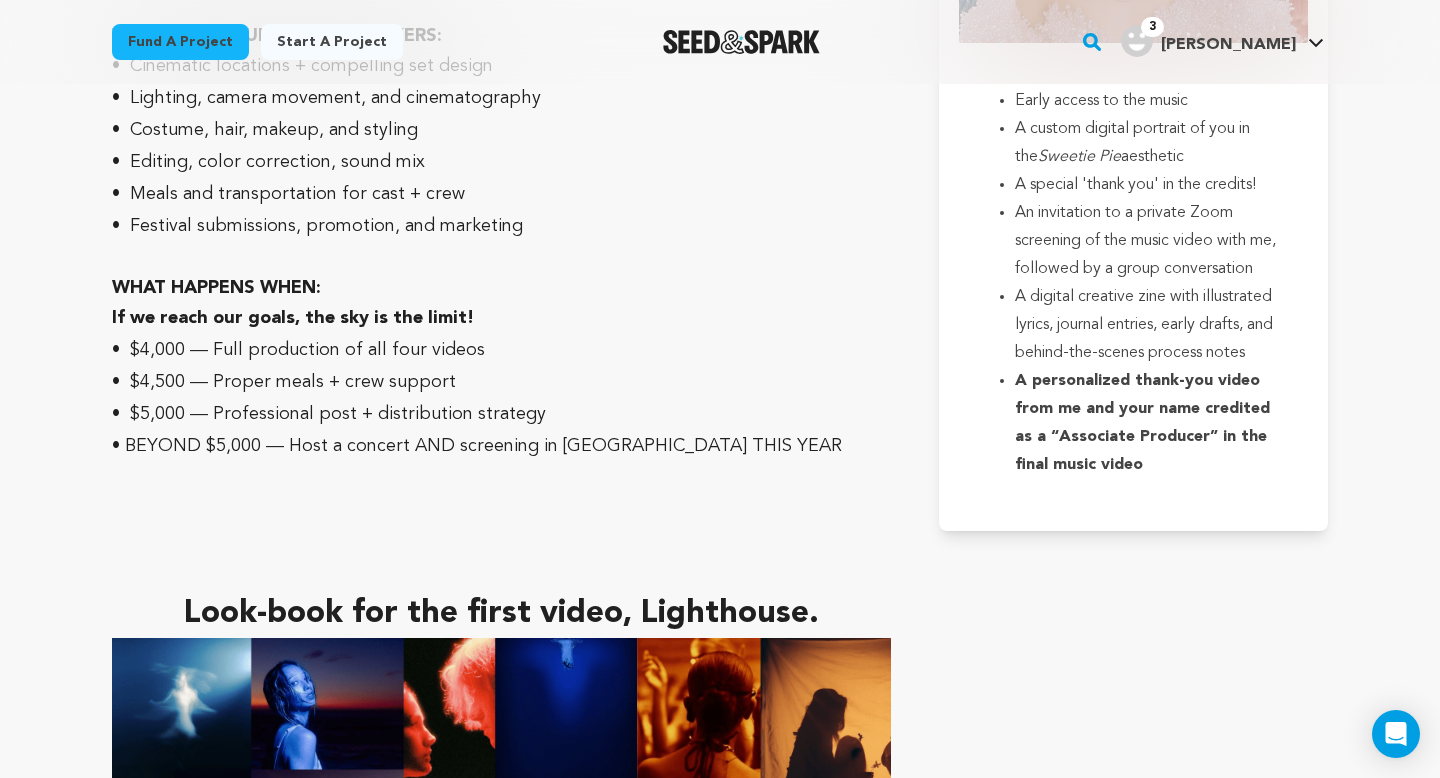 scroll, scrollTop: 4500, scrollLeft: 0, axis: vertical 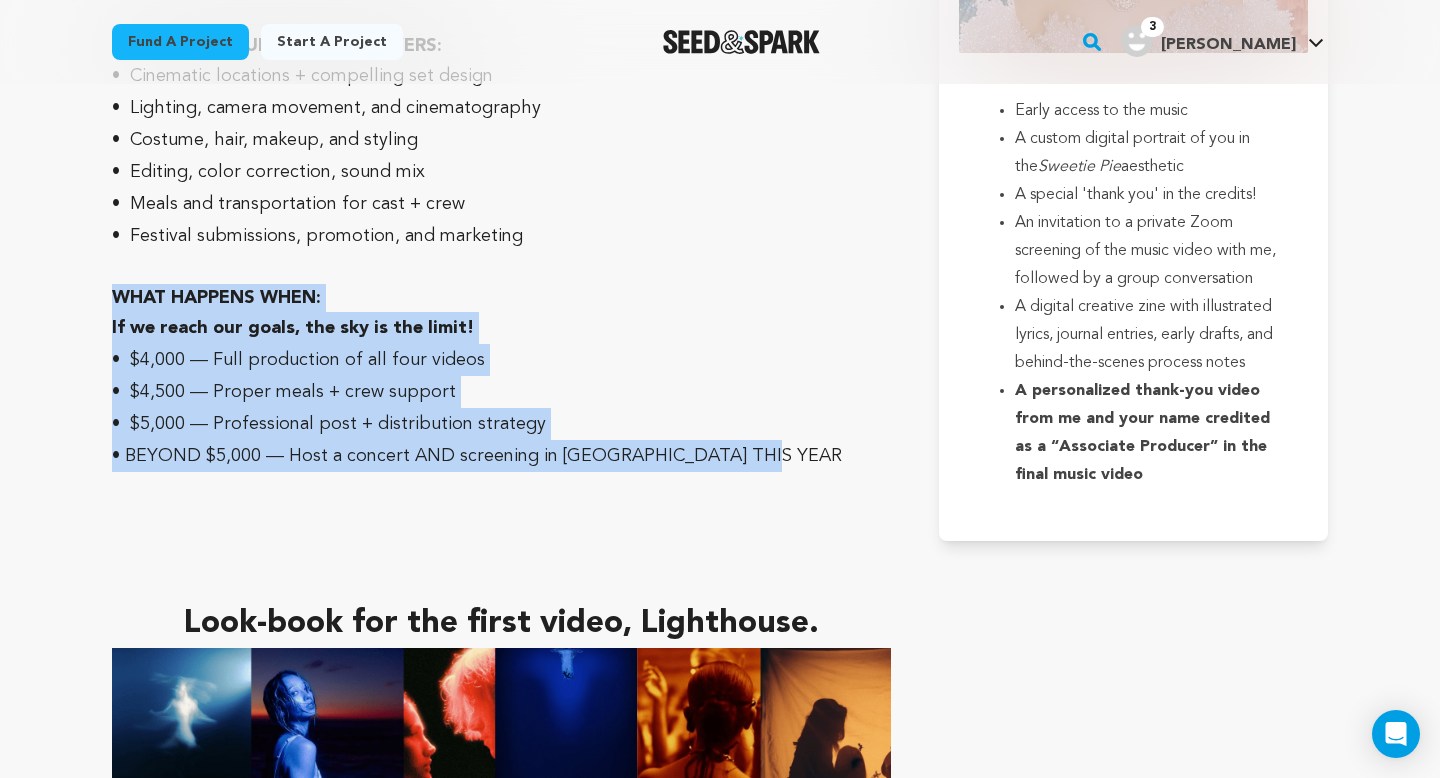 drag, startPoint x: 779, startPoint y: 425, endPoint x: 75, endPoint y: 268, distance: 721.294 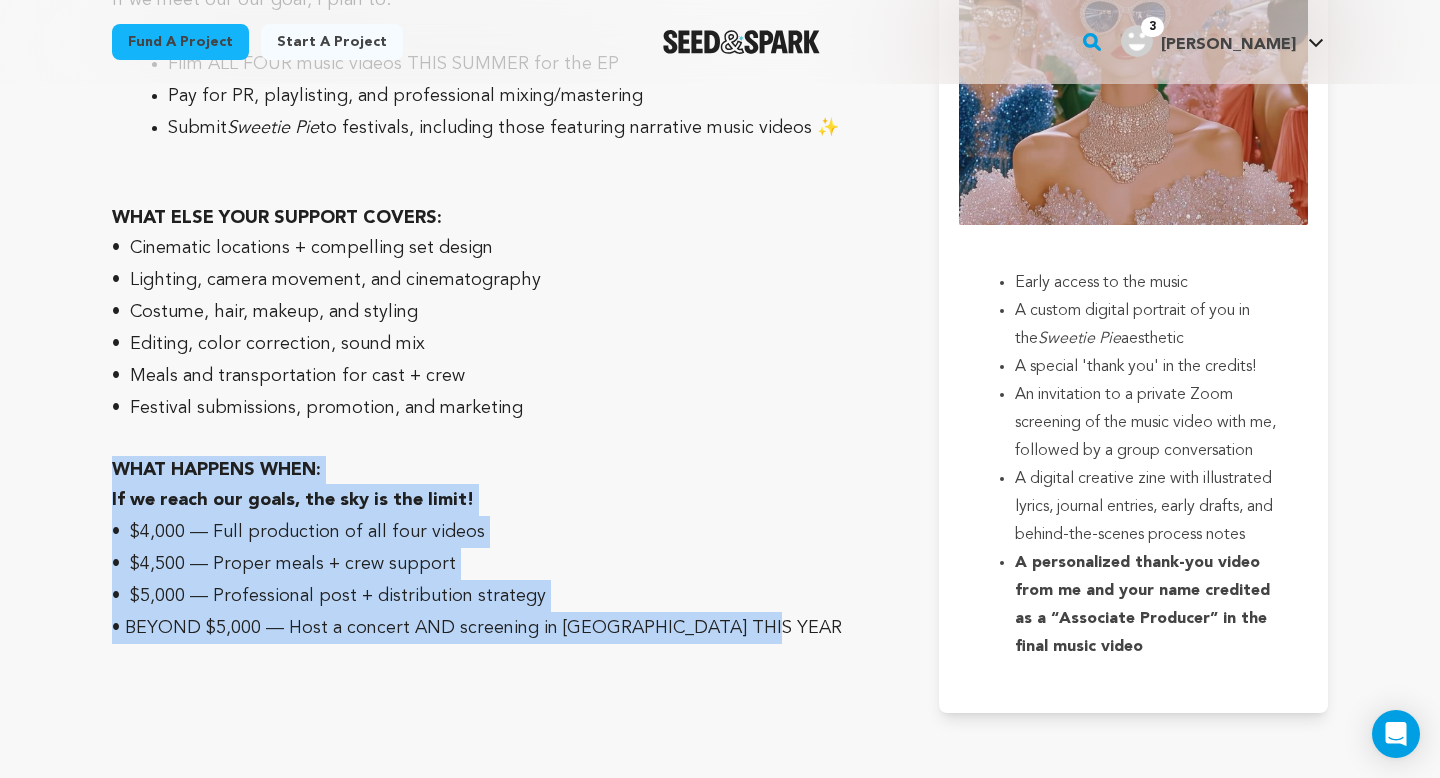 scroll, scrollTop: 4326, scrollLeft: 0, axis: vertical 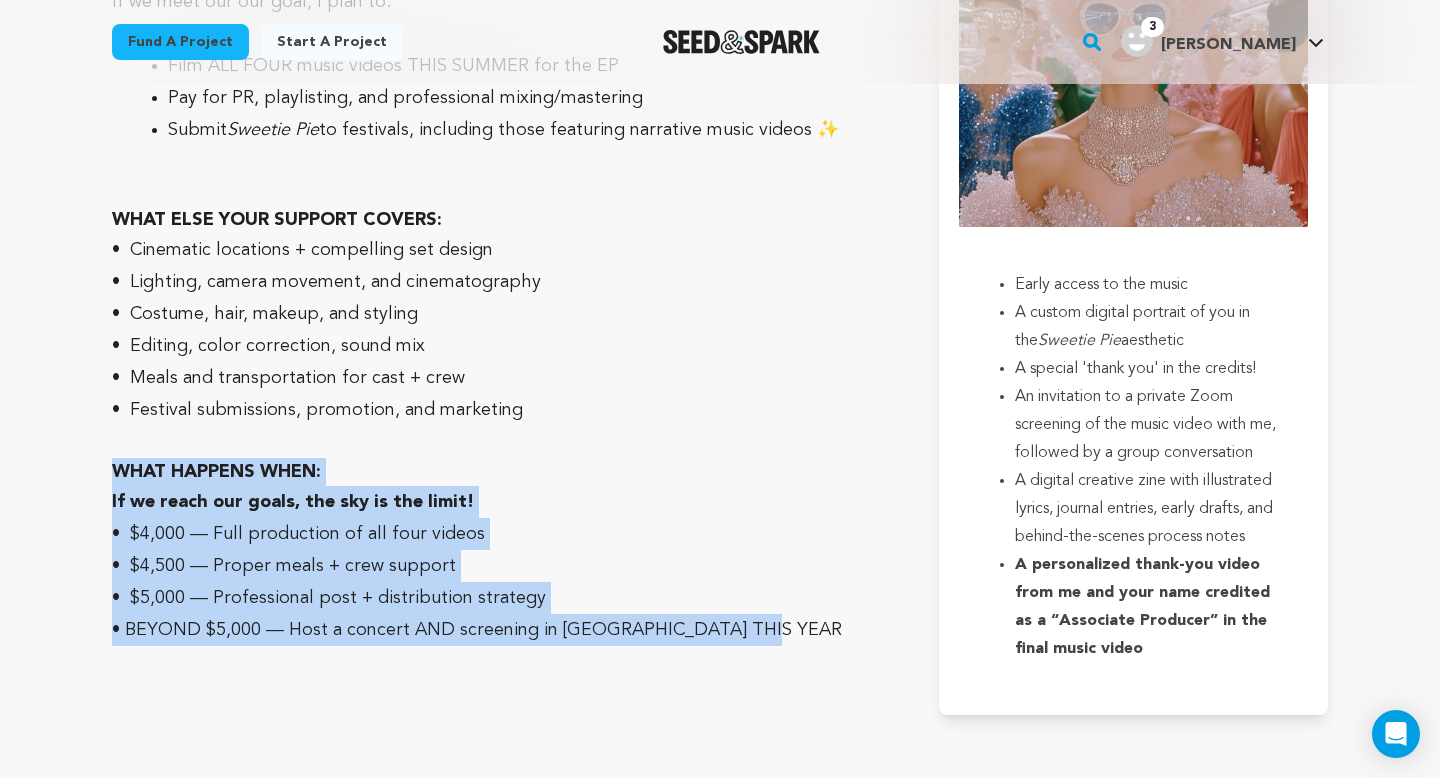 click on "• BEYOND $5,000 — Host a concert AND screening in [GEOGRAPHIC_DATA] THIS YEAR" at bounding box center [501, 630] 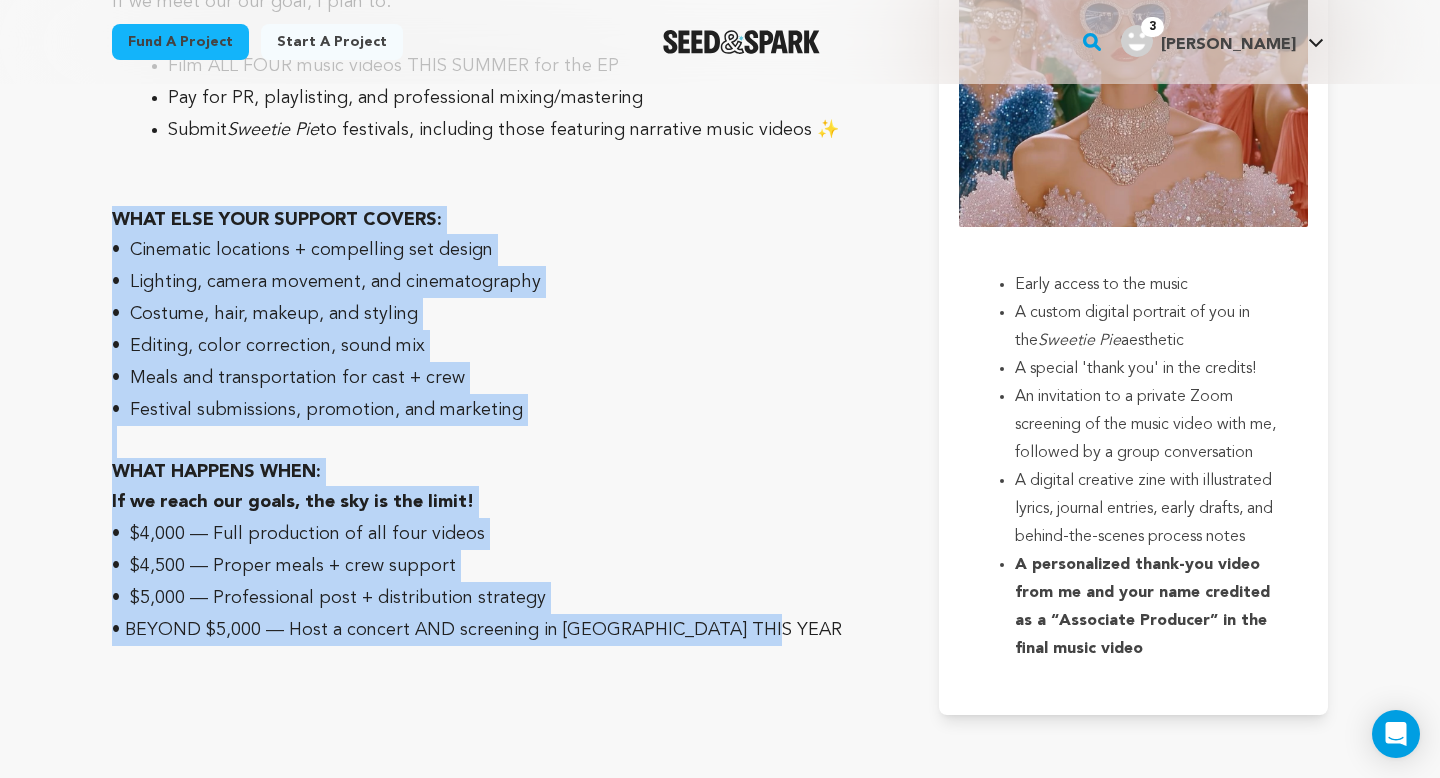 drag, startPoint x: 767, startPoint y: 600, endPoint x: 71, endPoint y: 196, distance: 804.75586 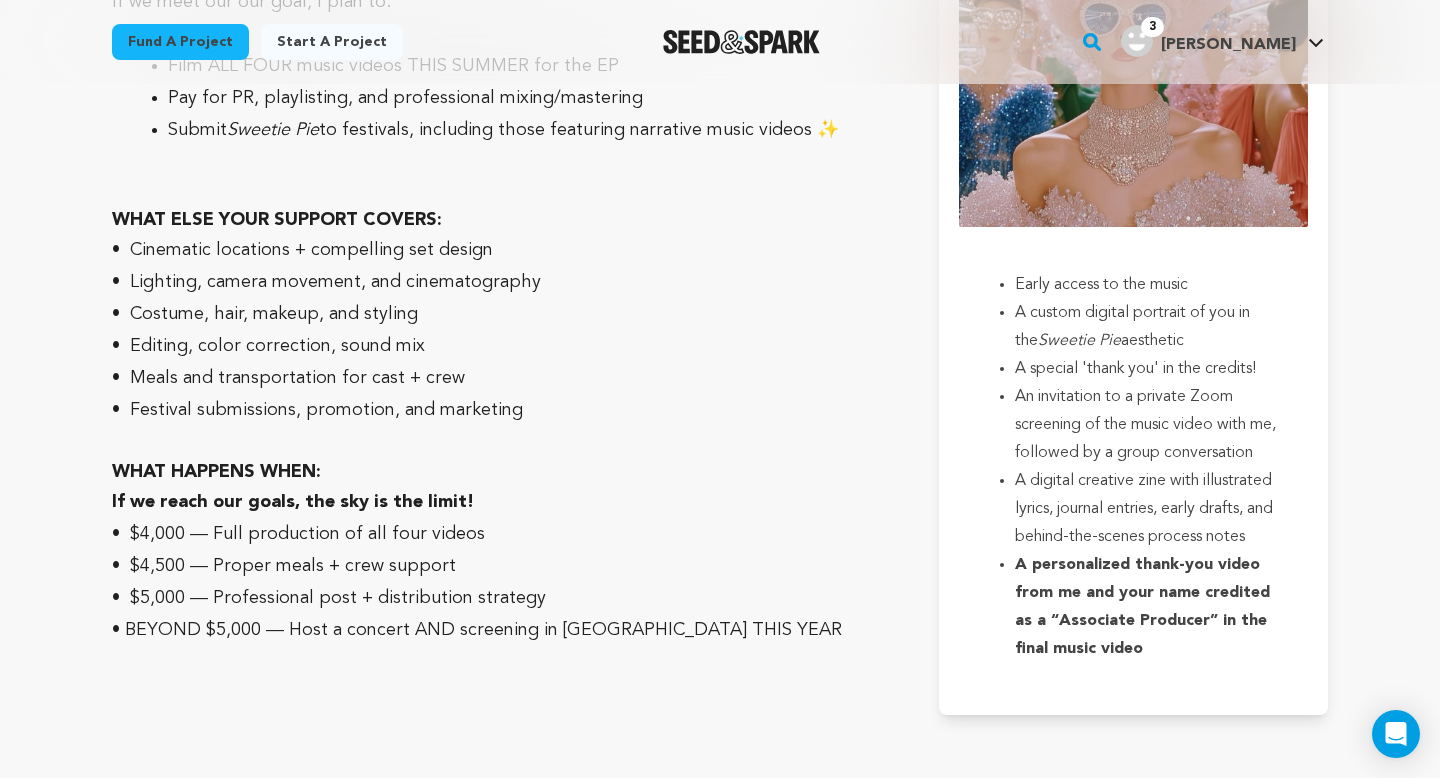 click on "3
Thomas A." at bounding box center [1208, 41] 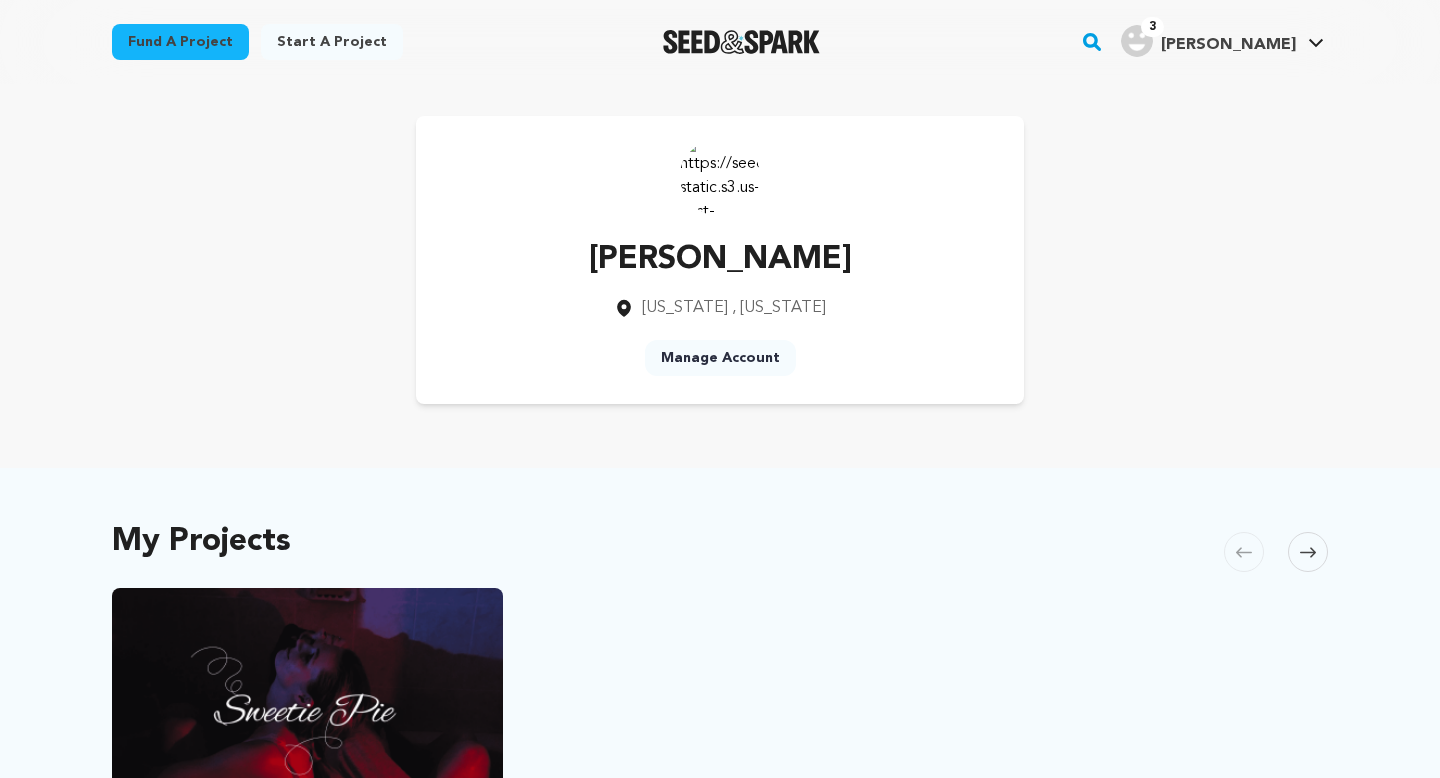 scroll, scrollTop: 0, scrollLeft: 0, axis: both 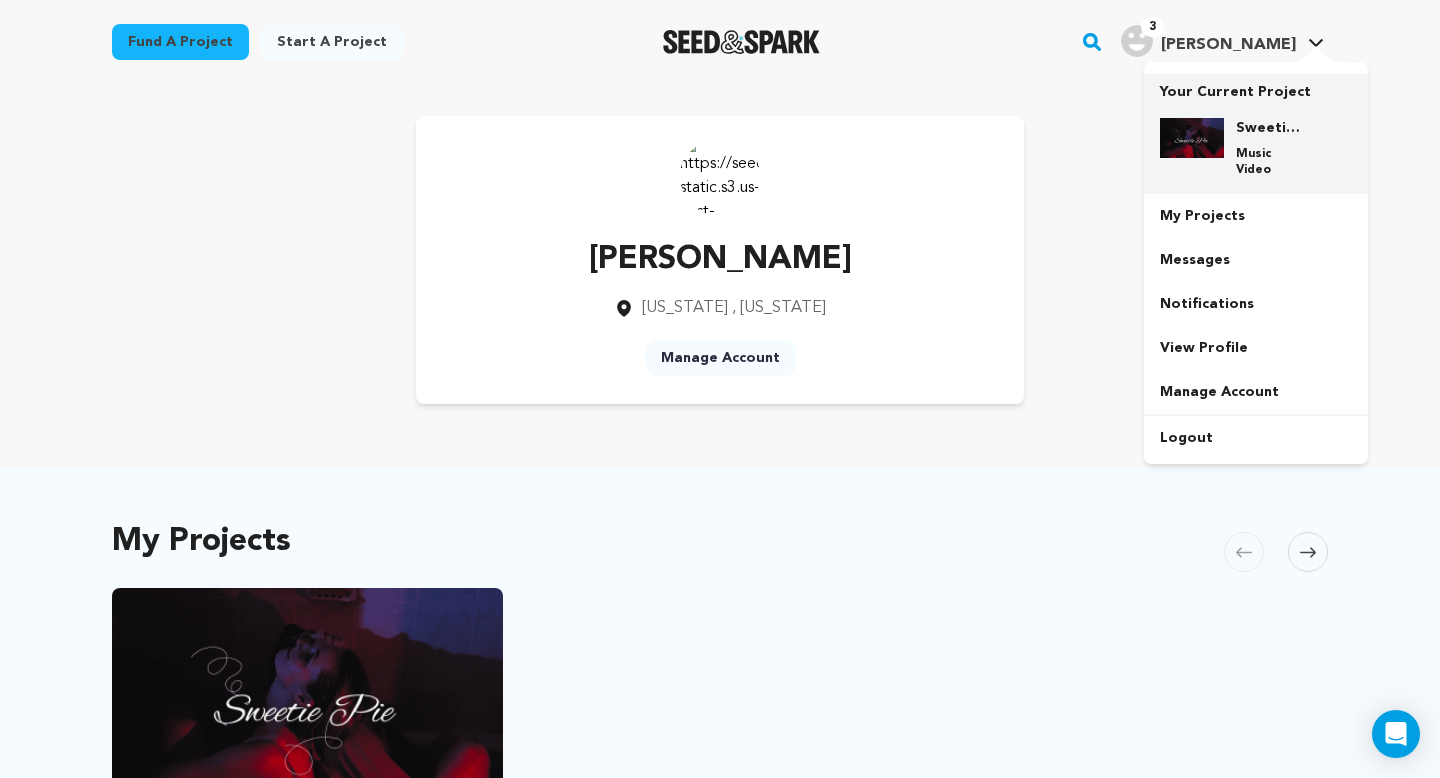click on "Sweetie Pie
Music Video" at bounding box center [1272, 148] 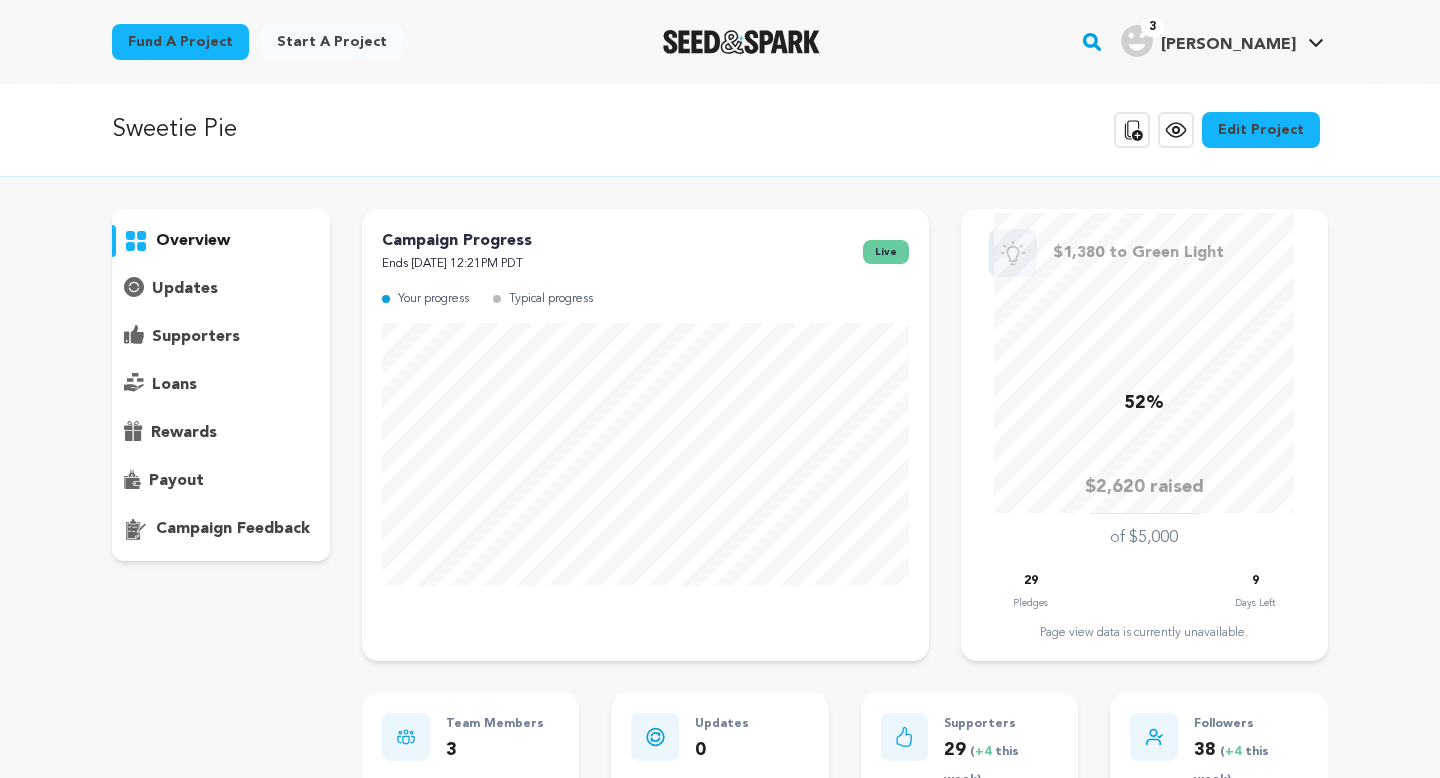 scroll, scrollTop: 0, scrollLeft: 0, axis: both 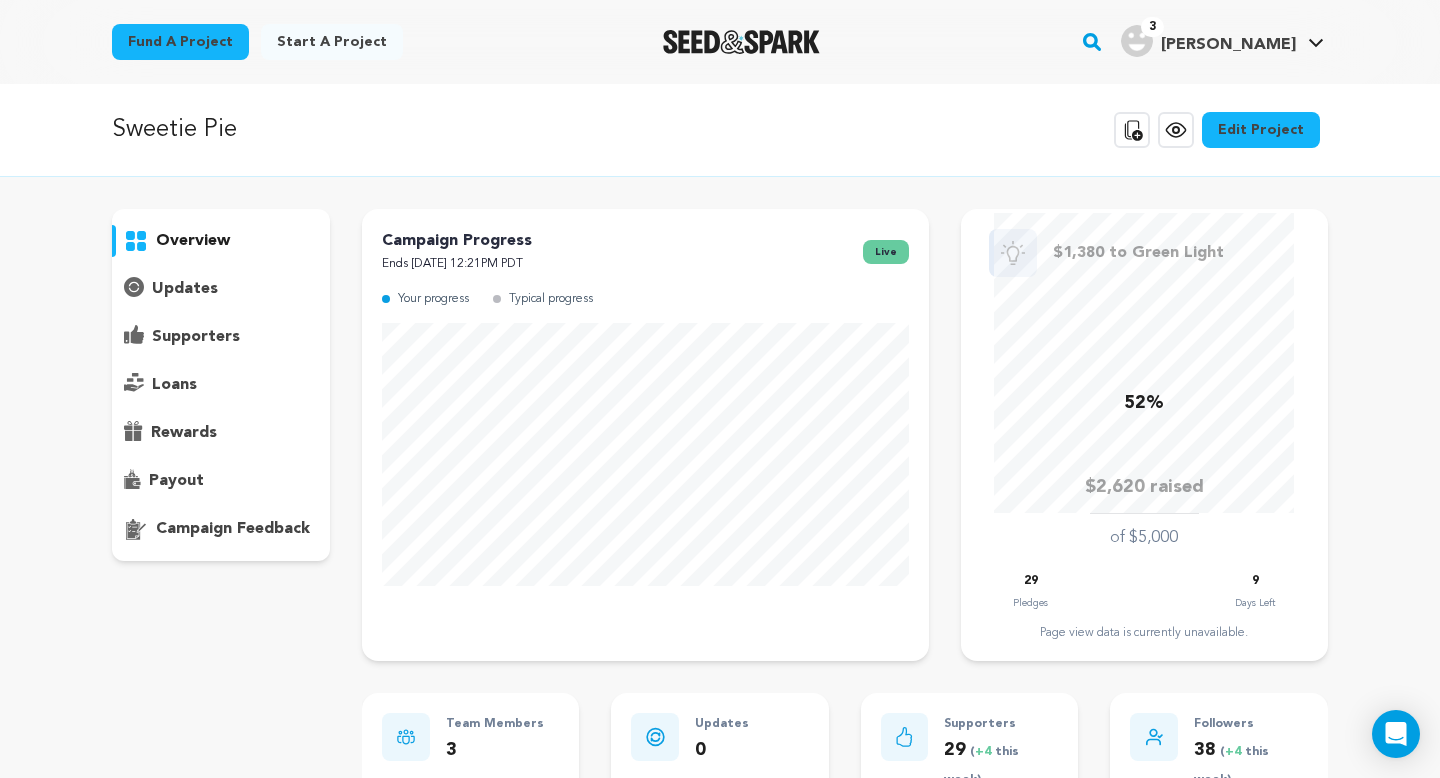 click on "Edit Project" at bounding box center (1261, 130) 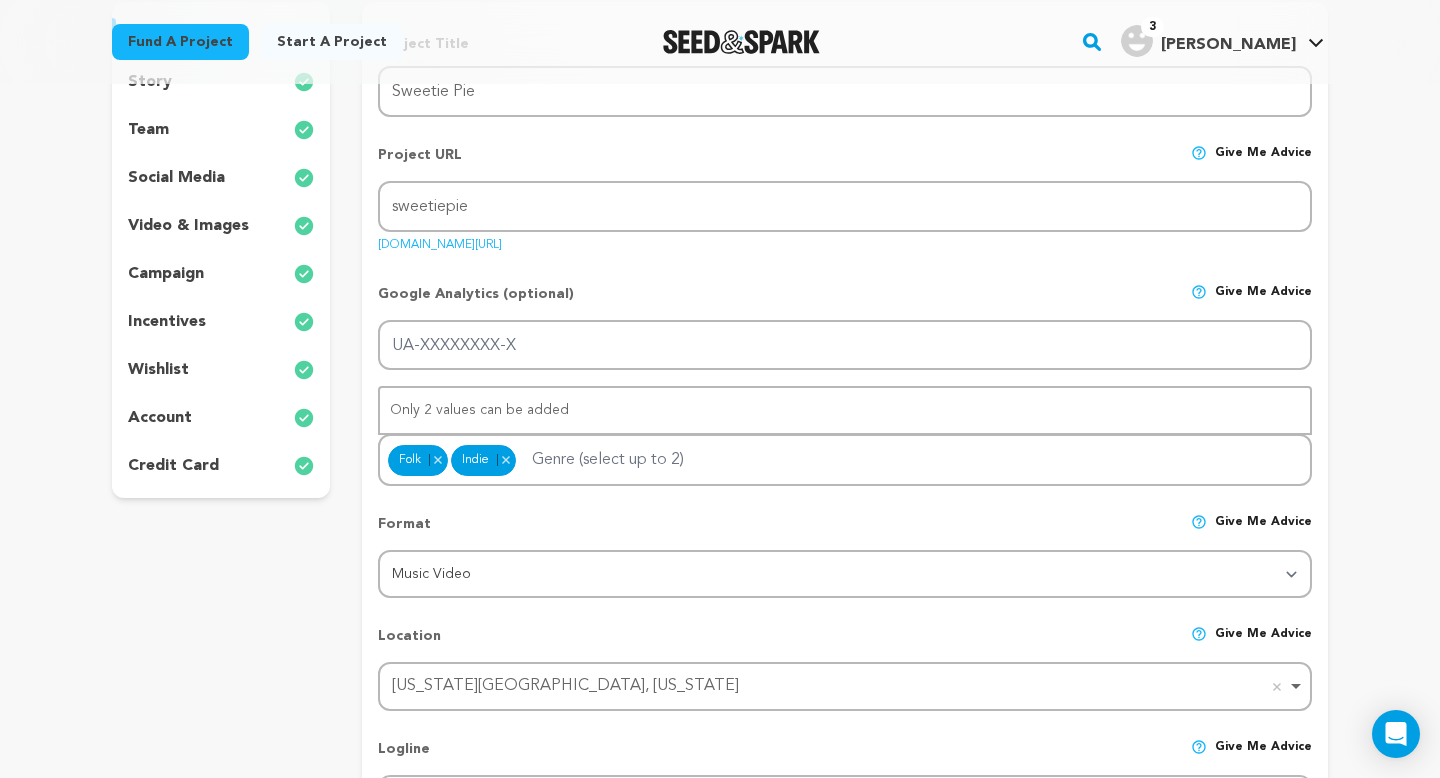 scroll, scrollTop: 303, scrollLeft: 0, axis: vertical 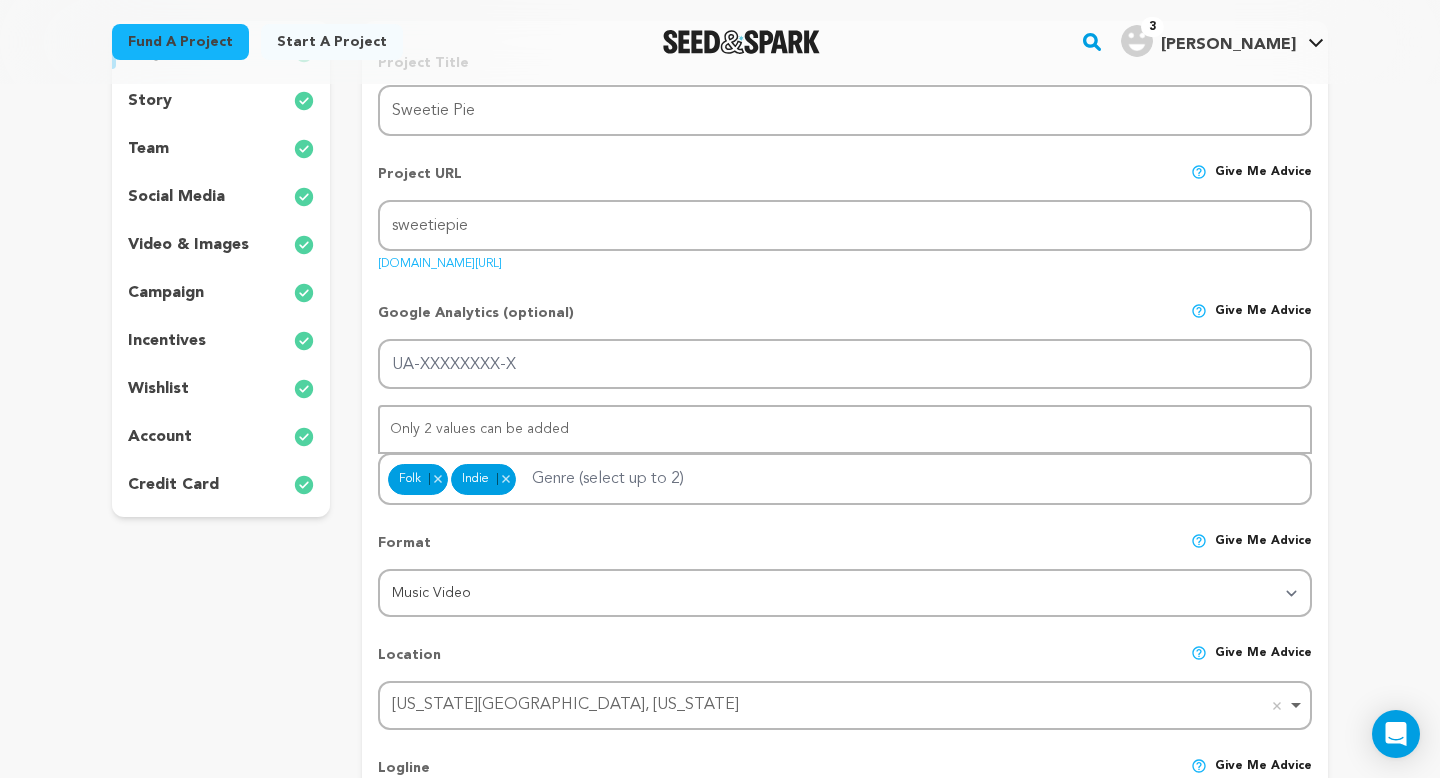 click on "story" at bounding box center [150, 101] 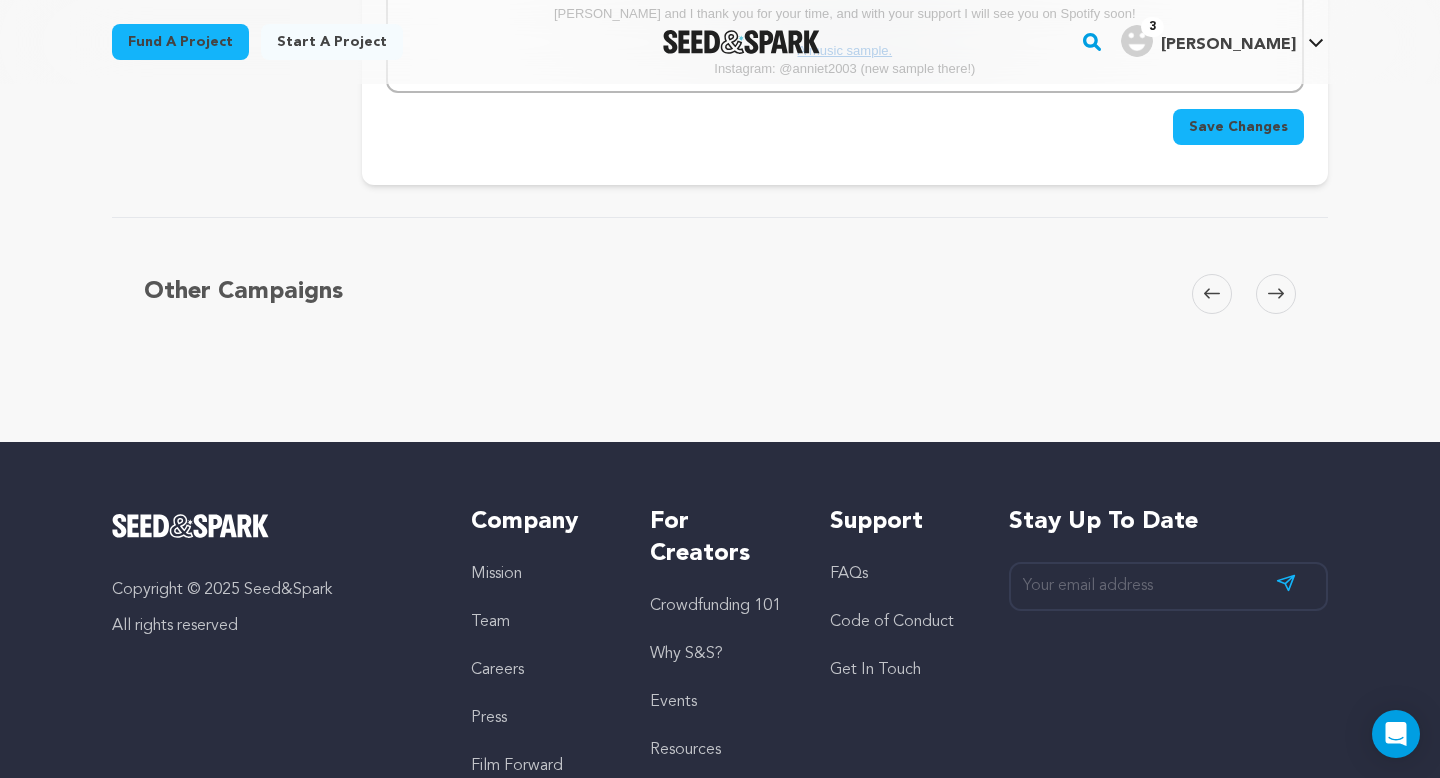 scroll, scrollTop: 3819, scrollLeft: 0, axis: vertical 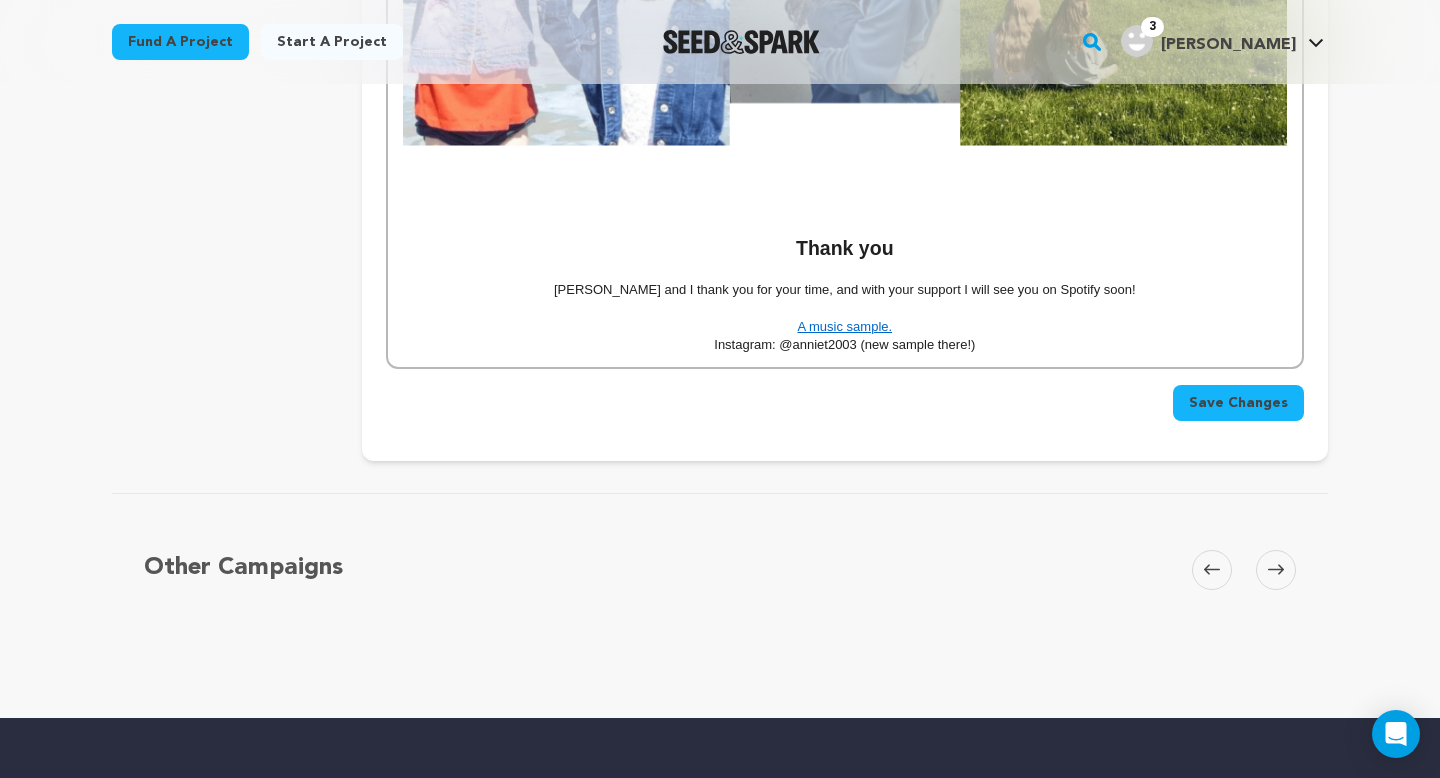 click on "A music sample." at bounding box center [845, 327] 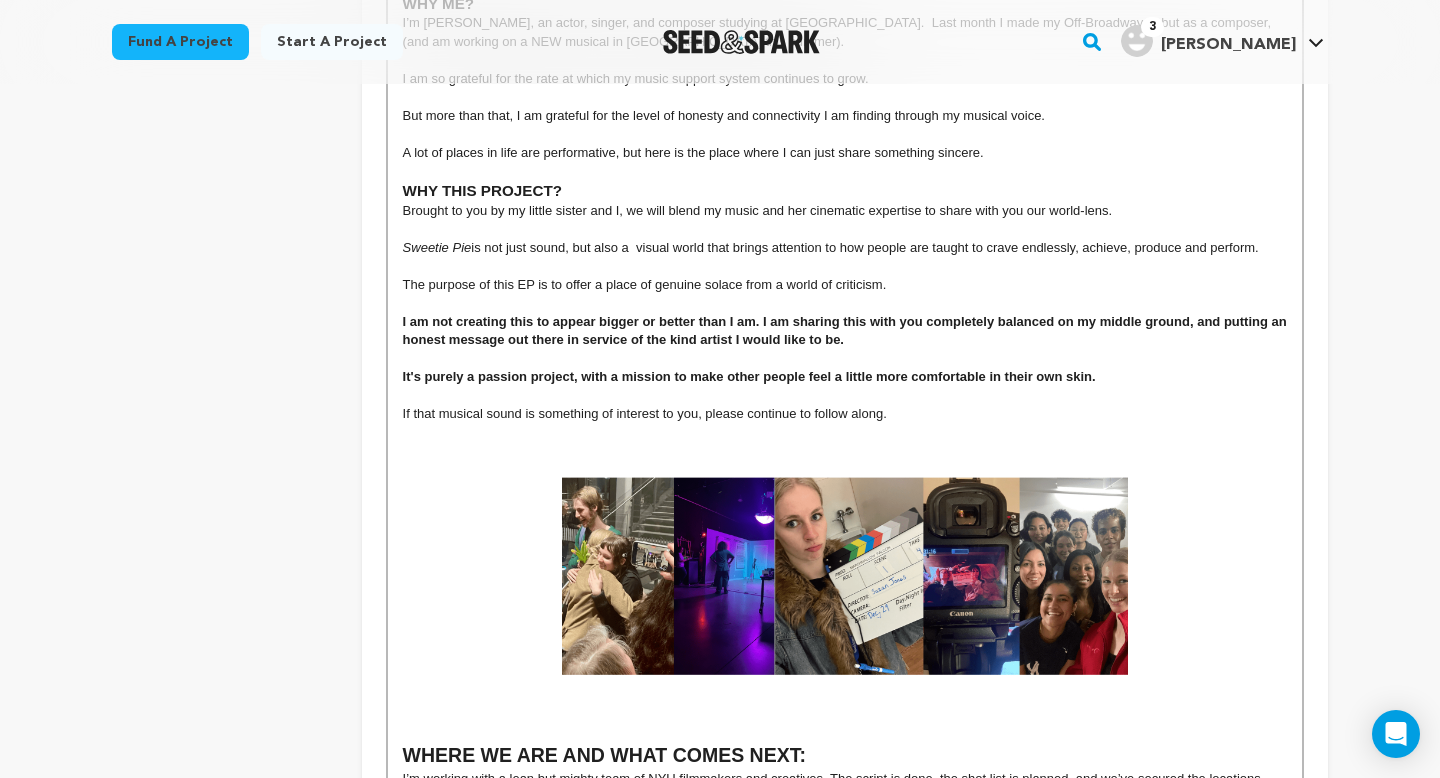 scroll, scrollTop: 1558, scrollLeft: 0, axis: vertical 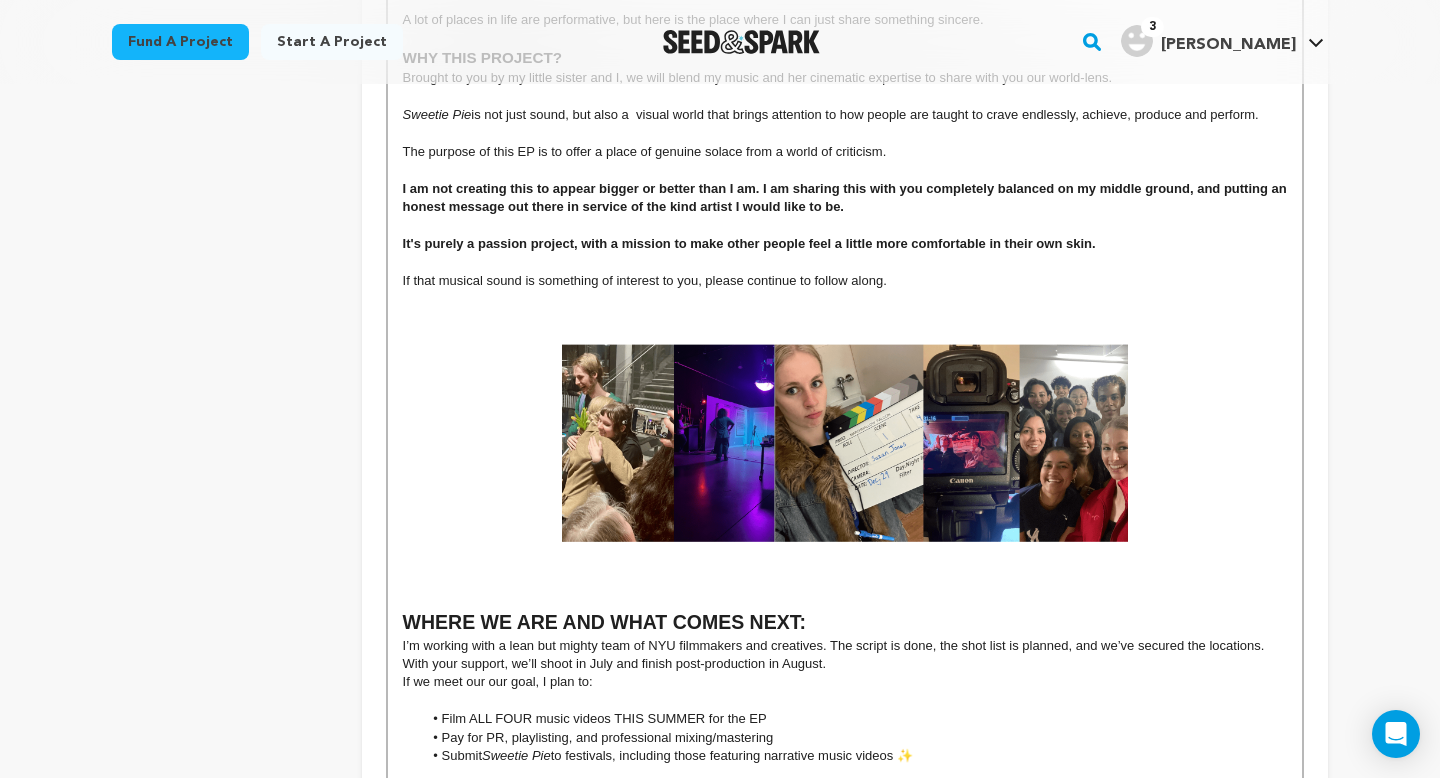 click on "If that musical sound is something of interest to you, please continue to follow along." at bounding box center [845, 281] 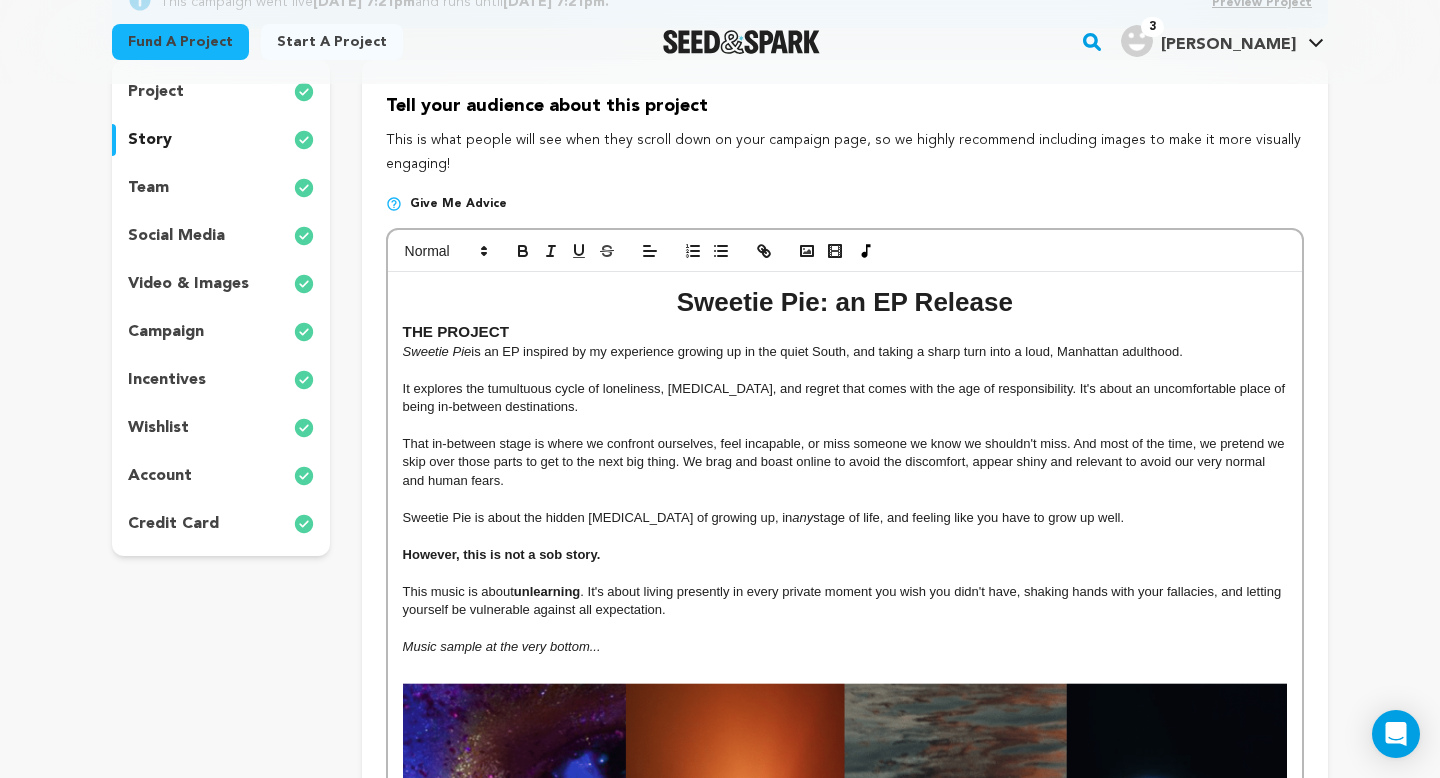 scroll, scrollTop: 0, scrollLeft: 0, axis: both 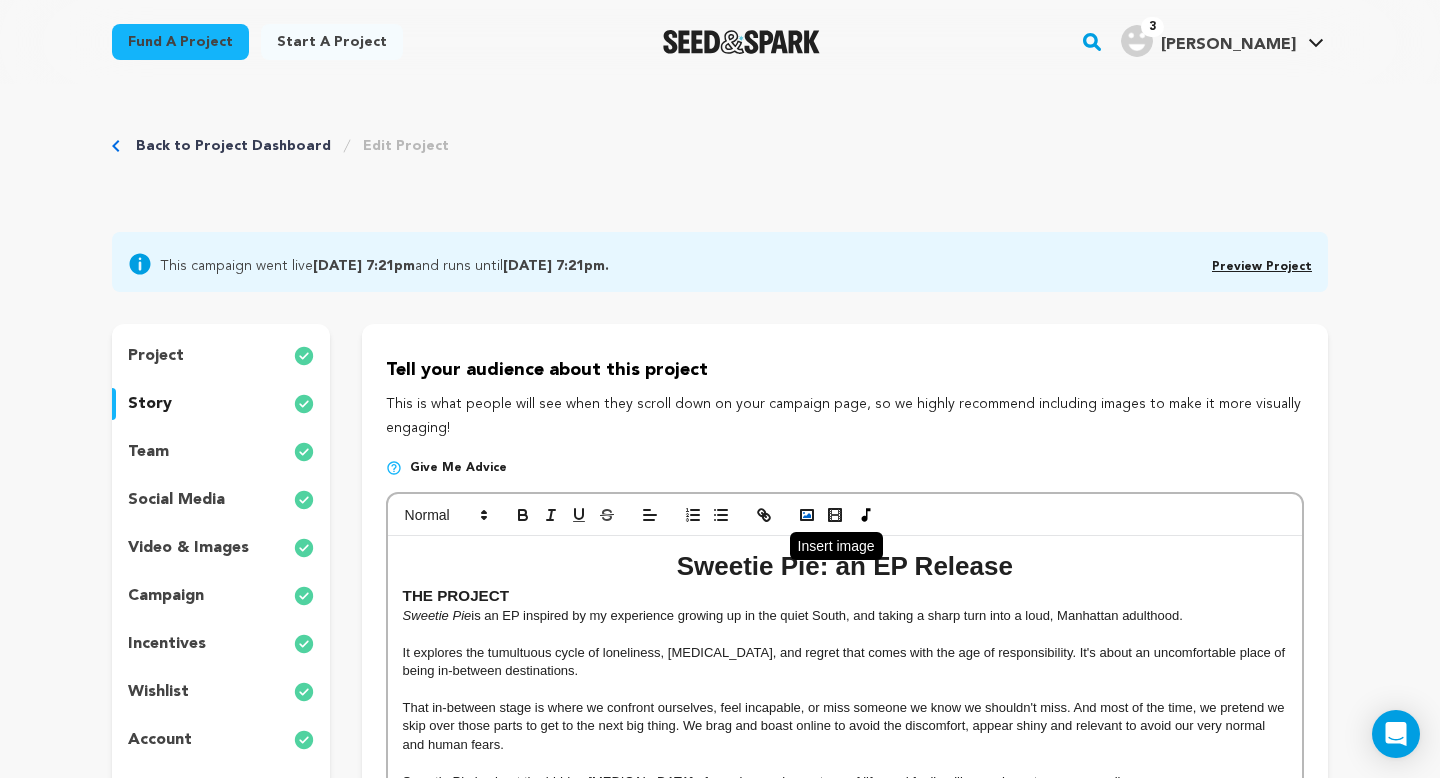 click 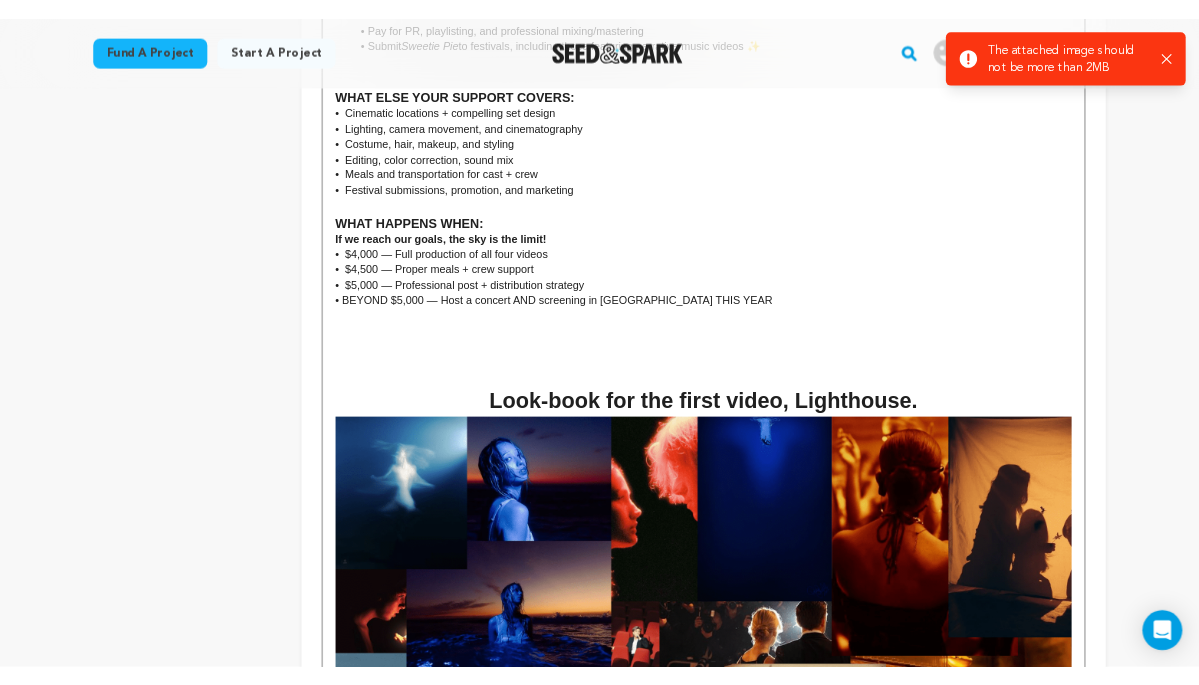 scroll, scrollTop: 1980, scrollLeft: 0, axis: vertical 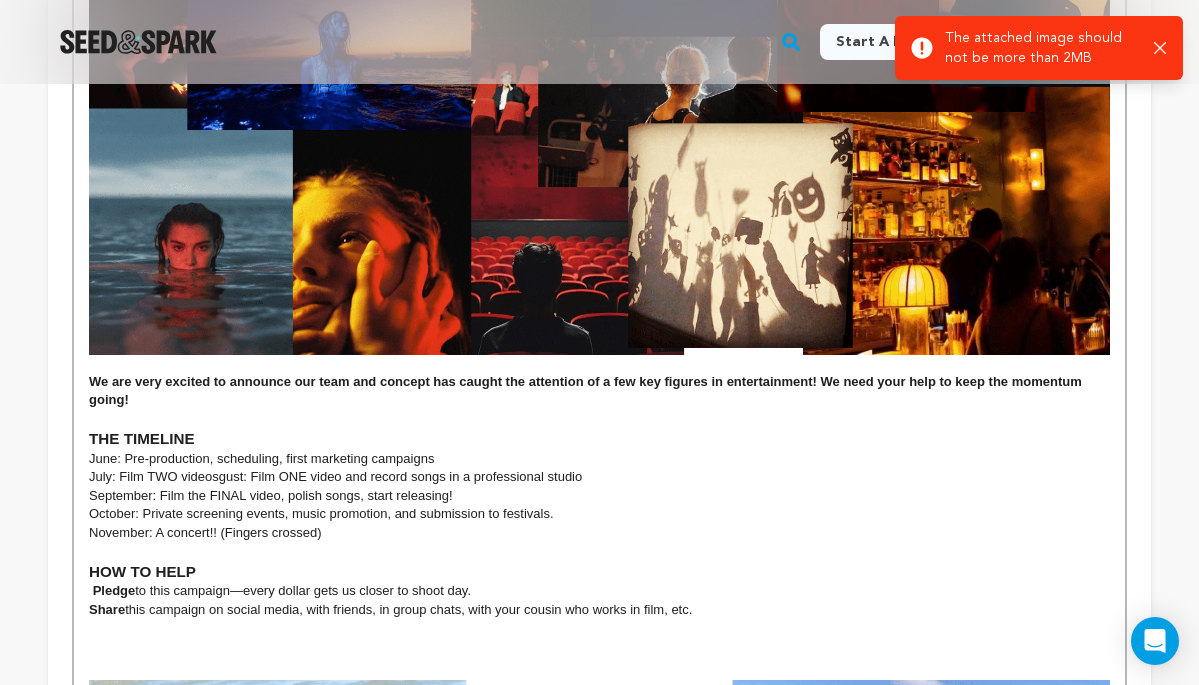 click 